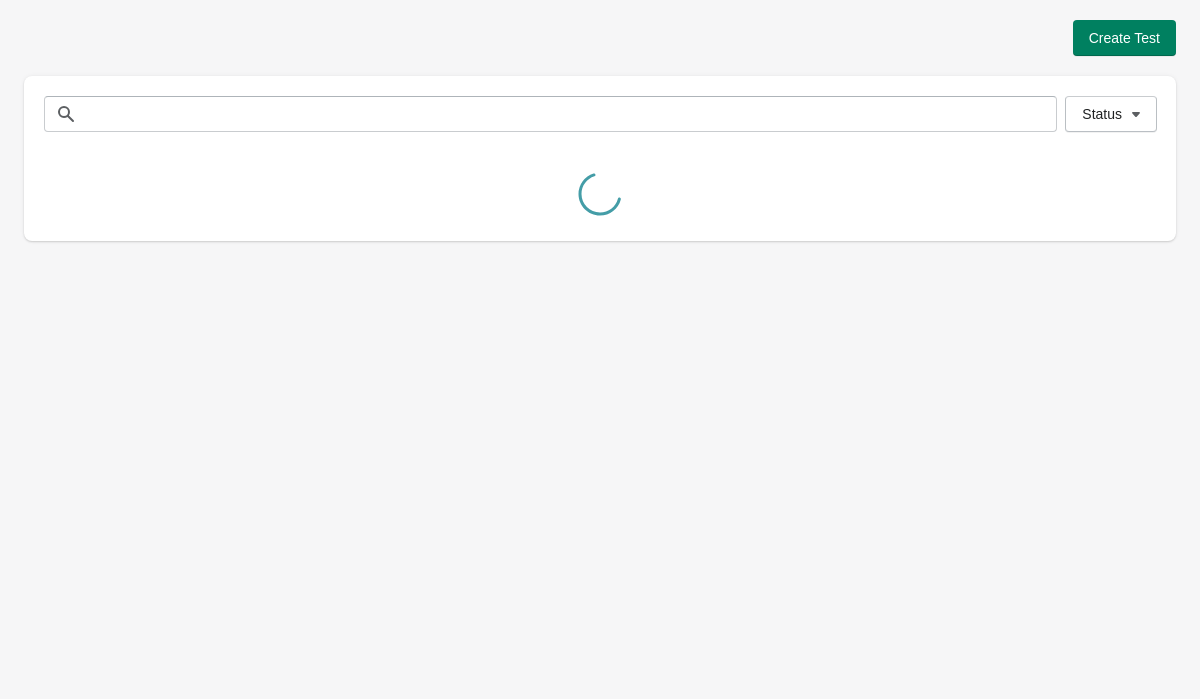 scroll, scrollTop: 0, scrollLeft: 0, axis: both 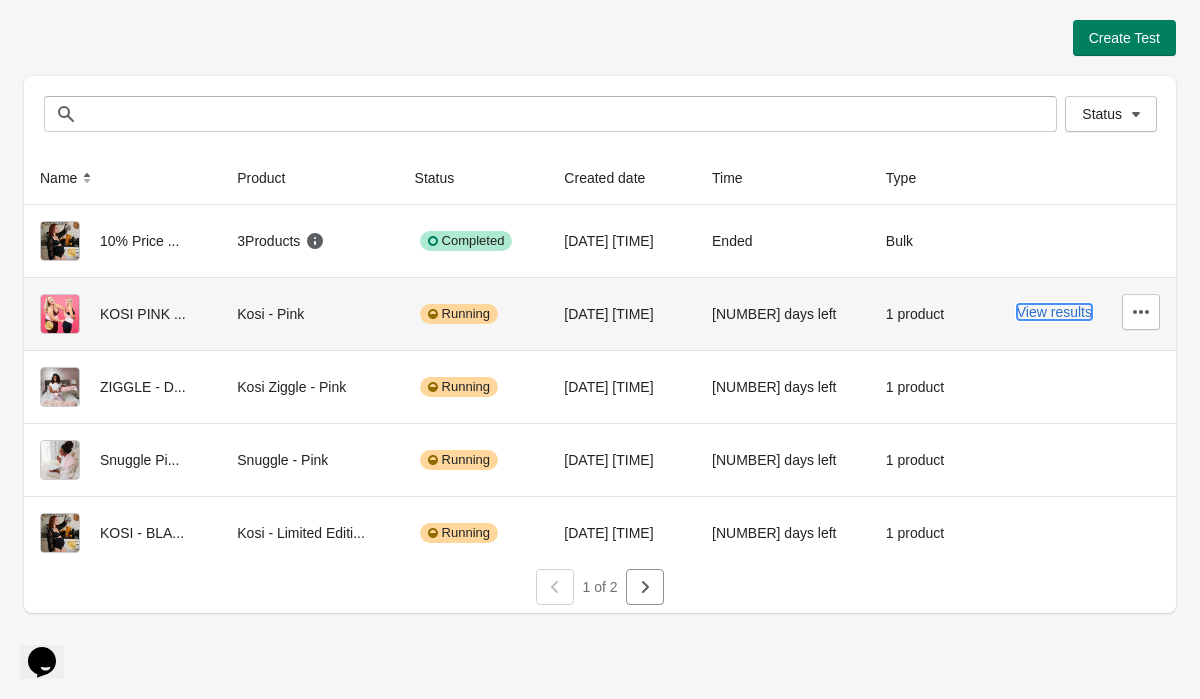 drag, startPoint x: 1061, startPoint y: 311, endPoint x: 803, endPoint y: 328, distance: 258.55948 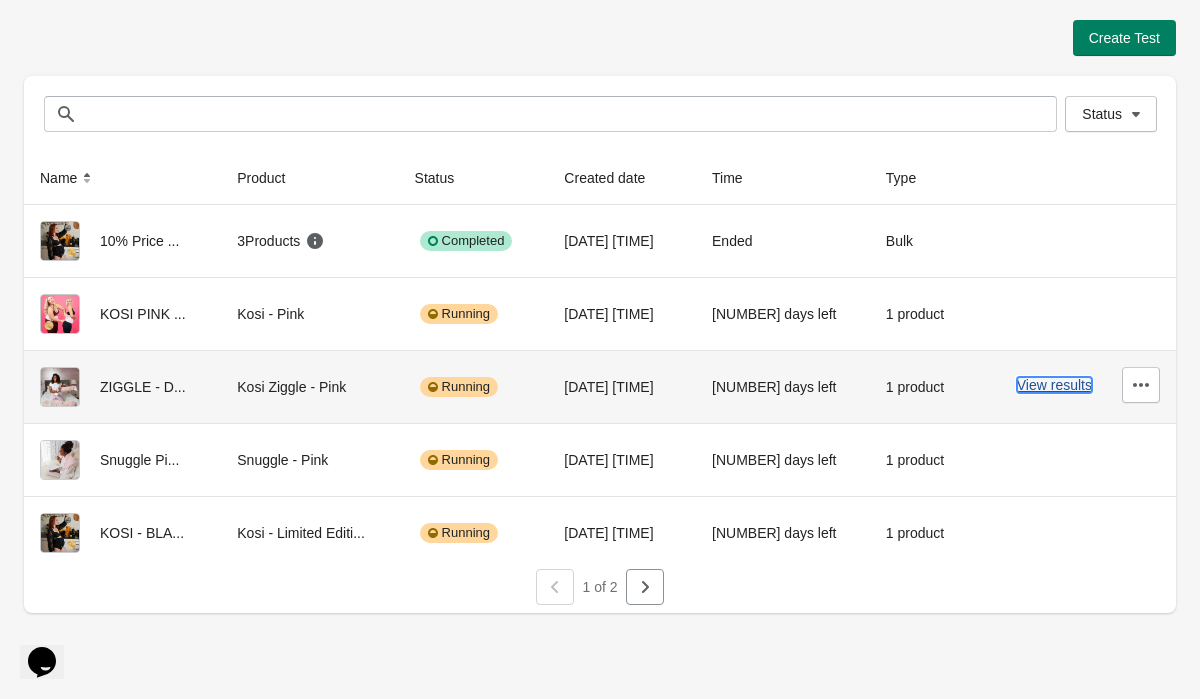 click on "View results" at bounding box center (1054, 385) 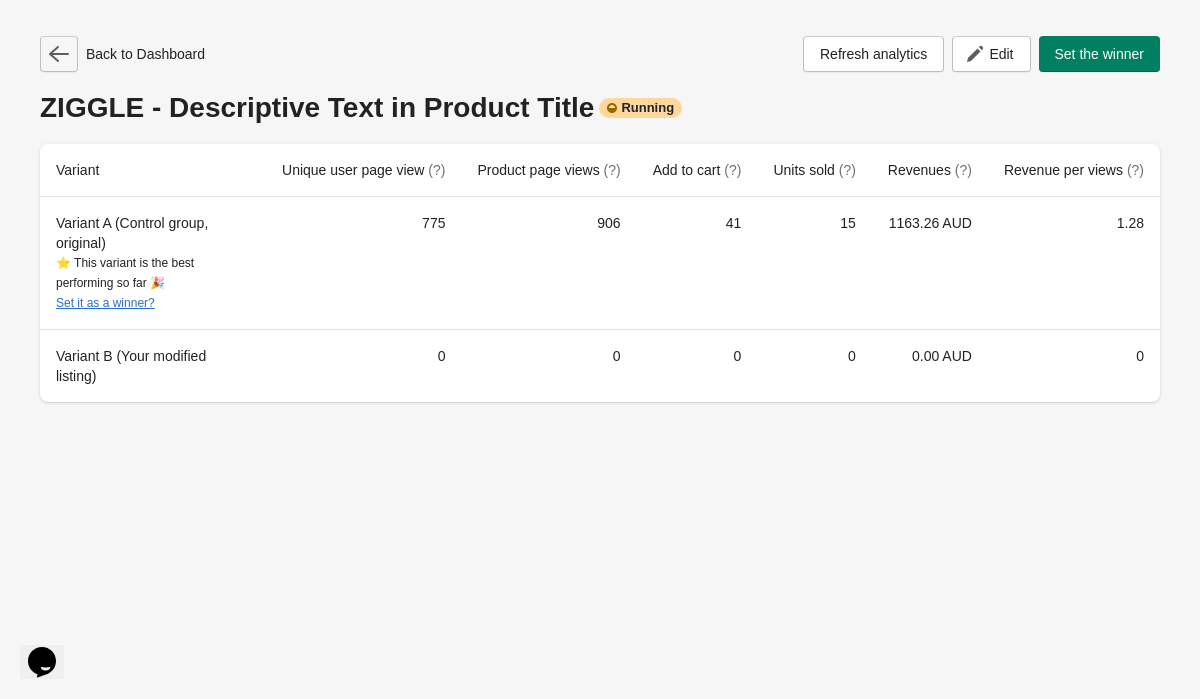click at bounding box center [59, 54] 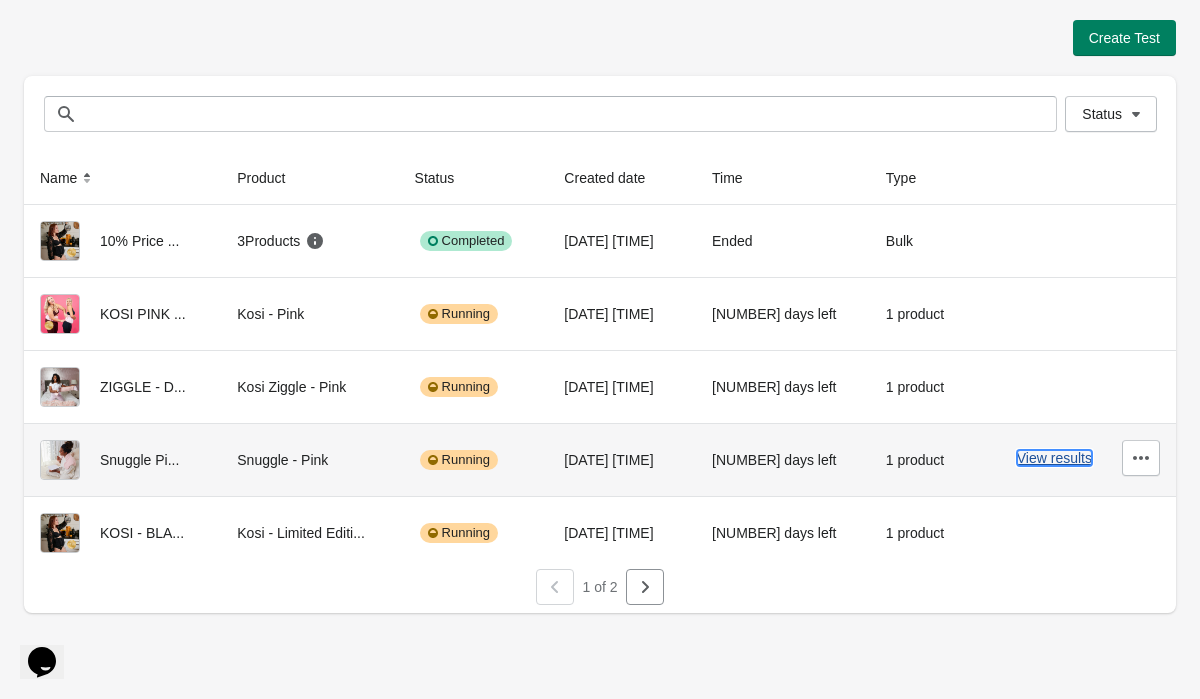 click on "View results" at bounding box center [1054, 458] 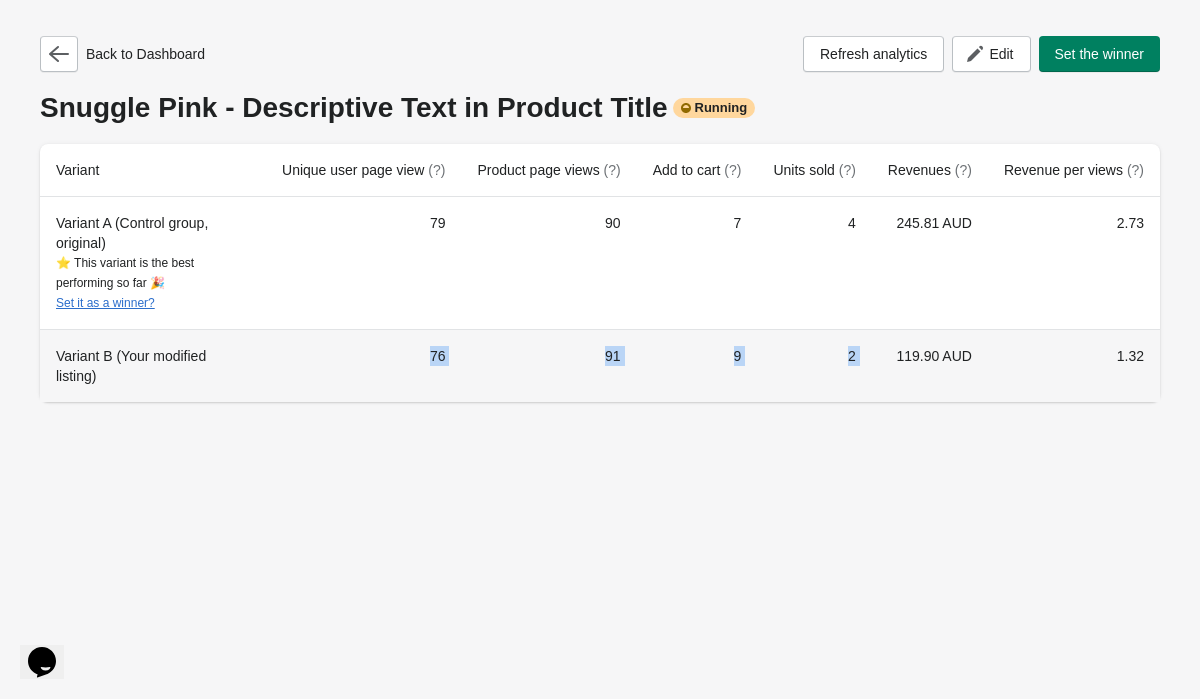 drag, startPoint x: 384, startPoint y: 356, endPoint x: 873, endPoint y: 359, distance: 489.00922 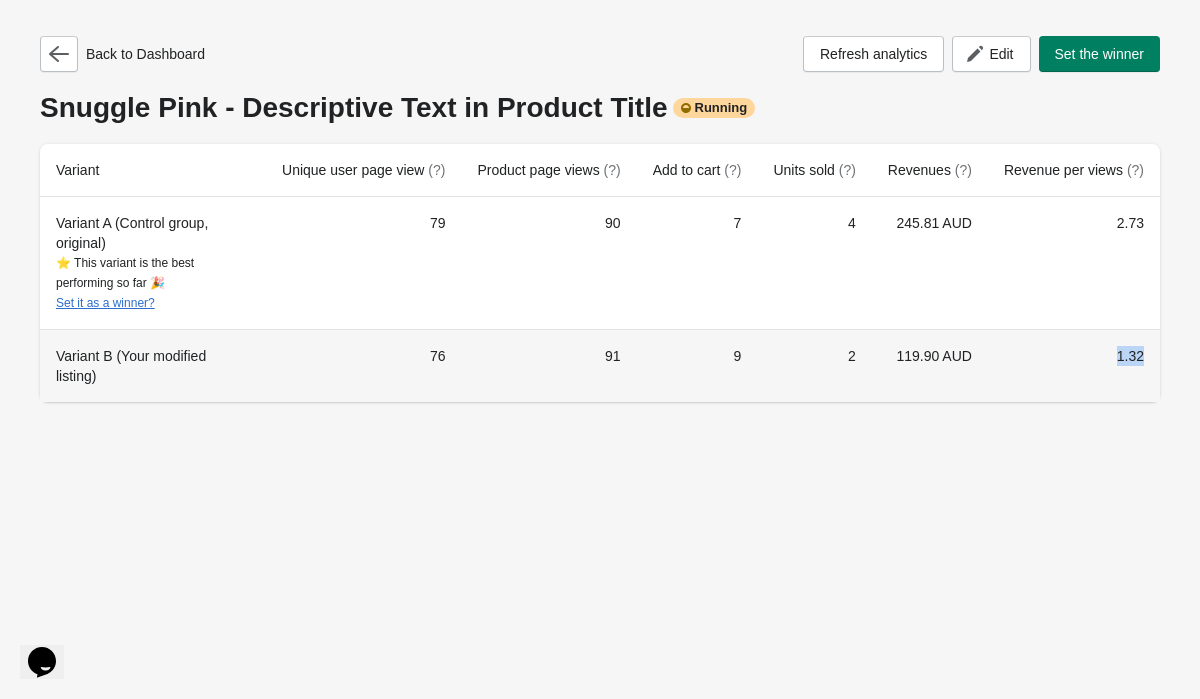 drag, startPoint x: 1113, startPoint y: 359, endPoint x: 1045, endPoint y: 359, distance: 68 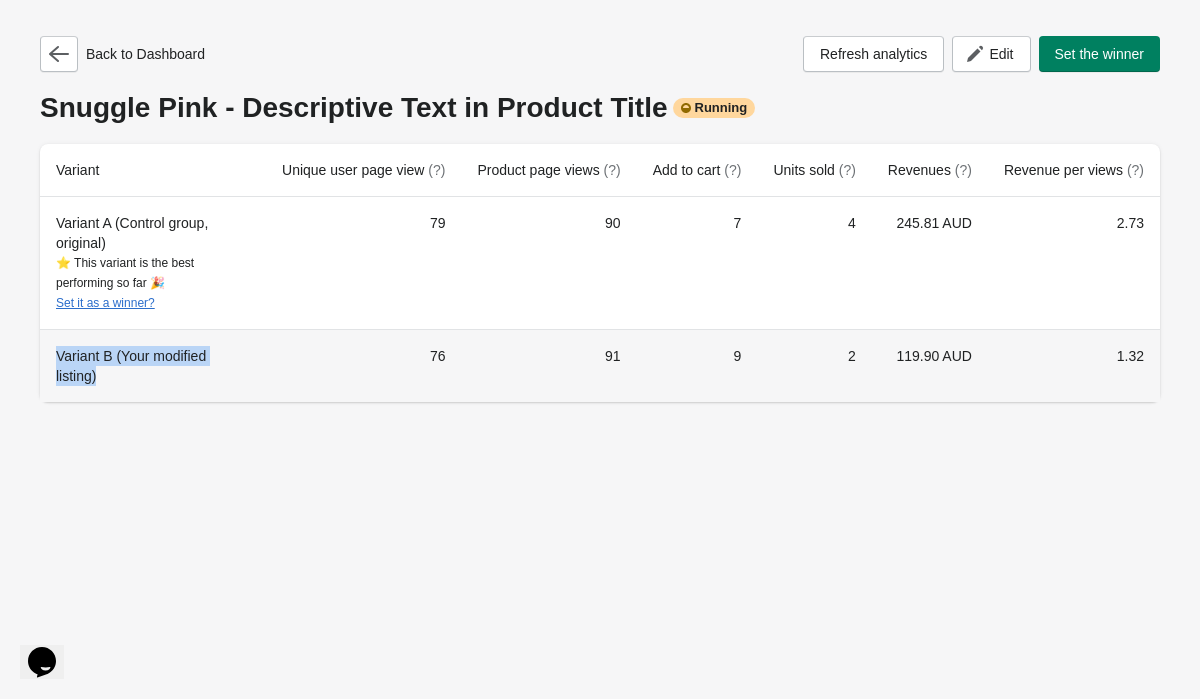 drag, startPoint x: 55, startPoint y: 356, endPoint x: 230, endPoint y: 375, distance: 176.02841 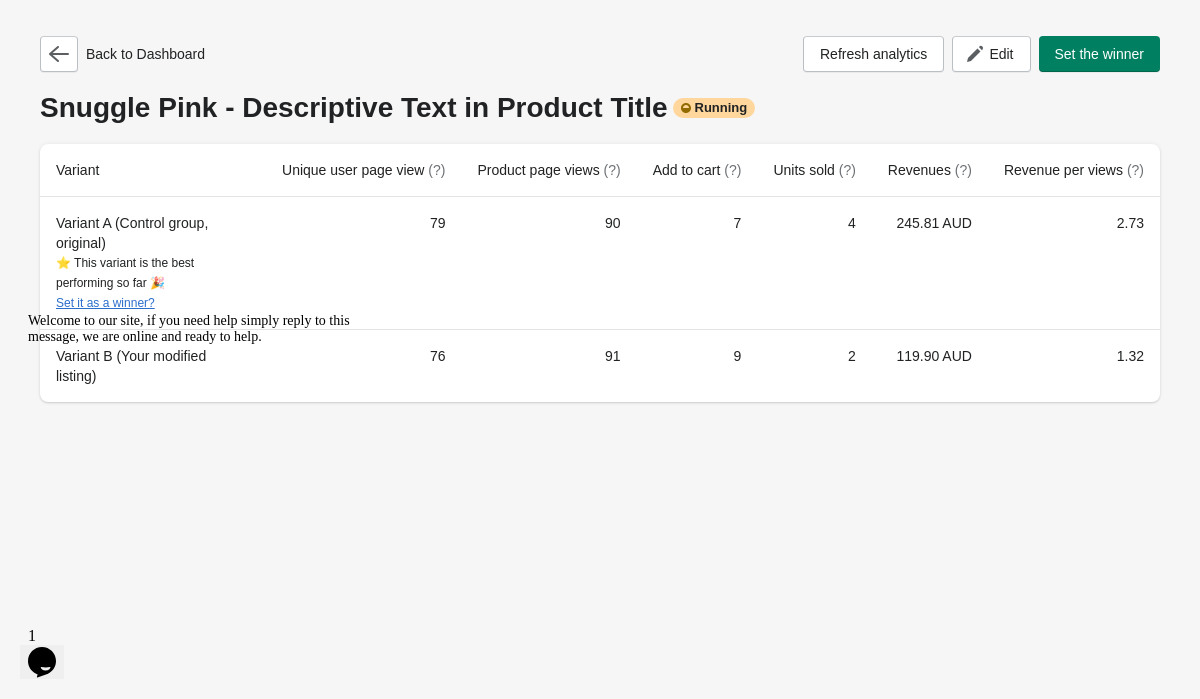 click on "Back to Dashboard Refresh analytics Edit Set the winner Snuggle Pink - Descriptive Text in Product Title Running Variant Unique user page view (?) Product page views (?) Add to cart (?) Units sold (?) Revenues (?) Revenue per views (?) Variant A (Control group, original) 79 90 7 4 245.81 AUD 2.73 Variant B (Your modified listing) 76 91 9 2 119.90 AUD 1.32" at bounding box center (600, 349) 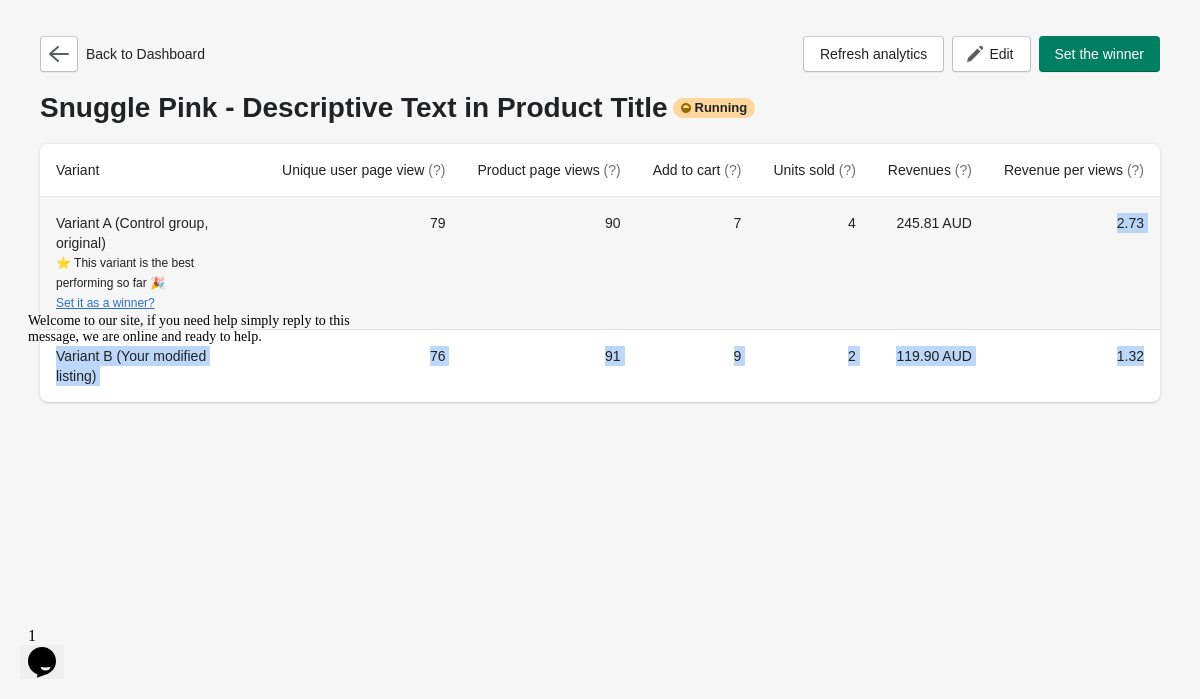drag, startPoint x: 1080, startPoint y: 208, endPoint x: 1159, endPoint y: 395, distance: 203.00246 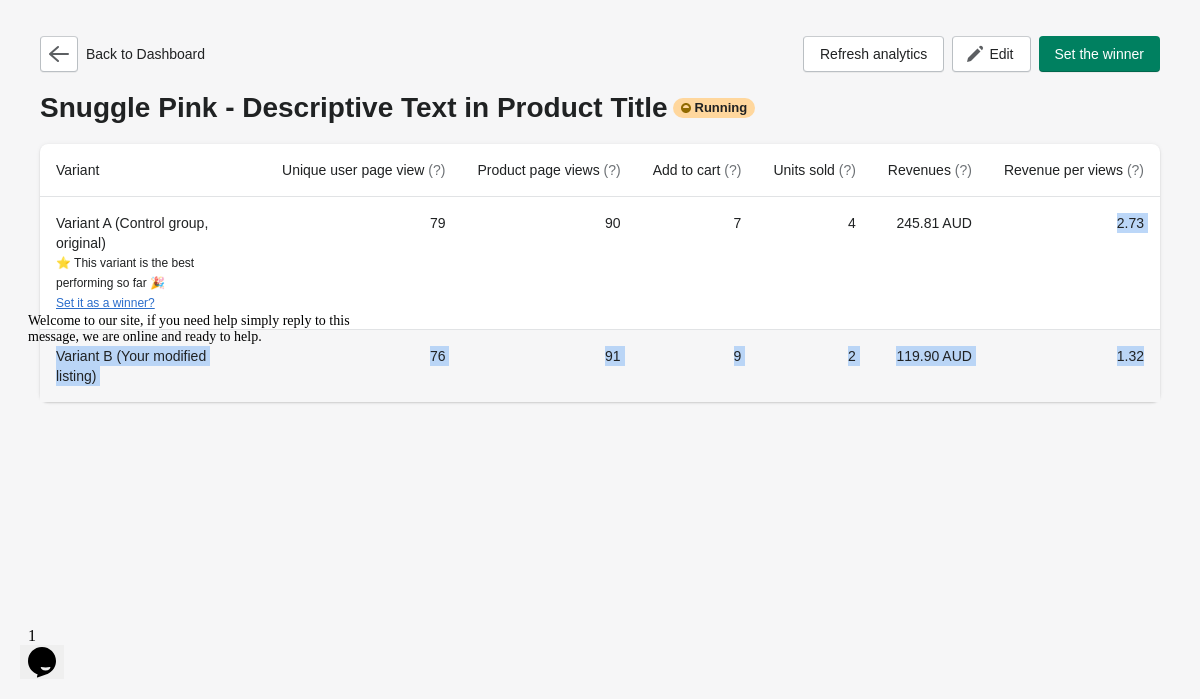 click on "1.32" at bounding box center [1074, 365] 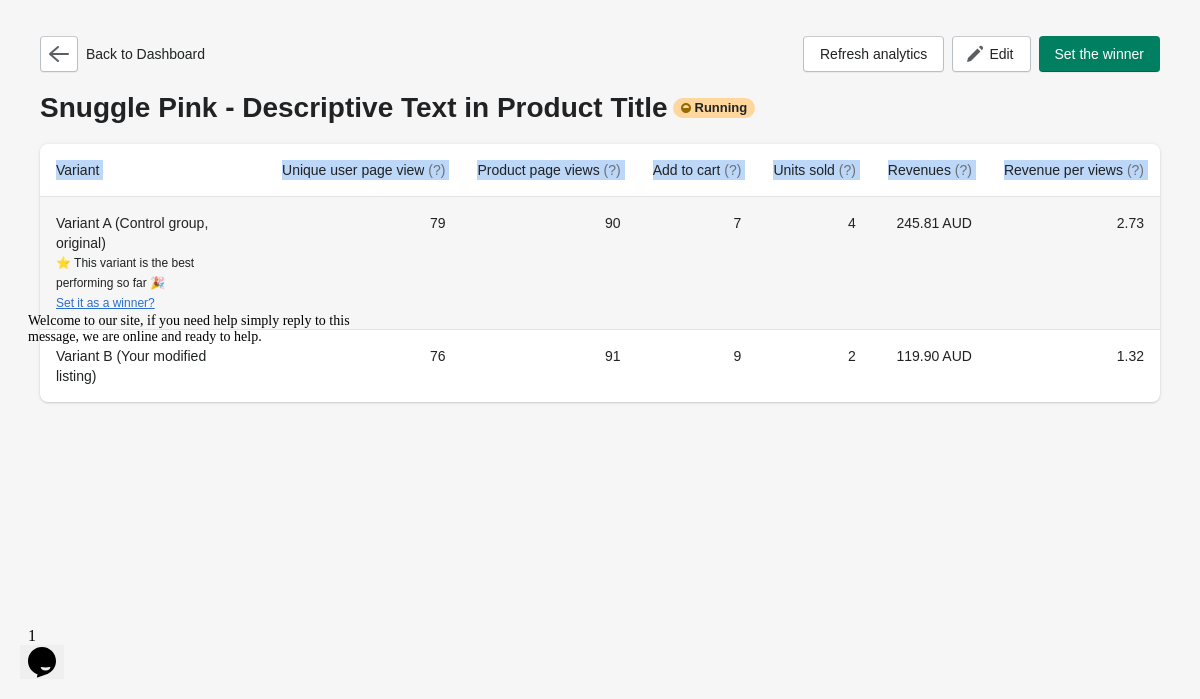 drag, startPoint x: 1153, startPoint y: 406, endPoint x: 47, endPoint y: 214, distance: 1122.5417 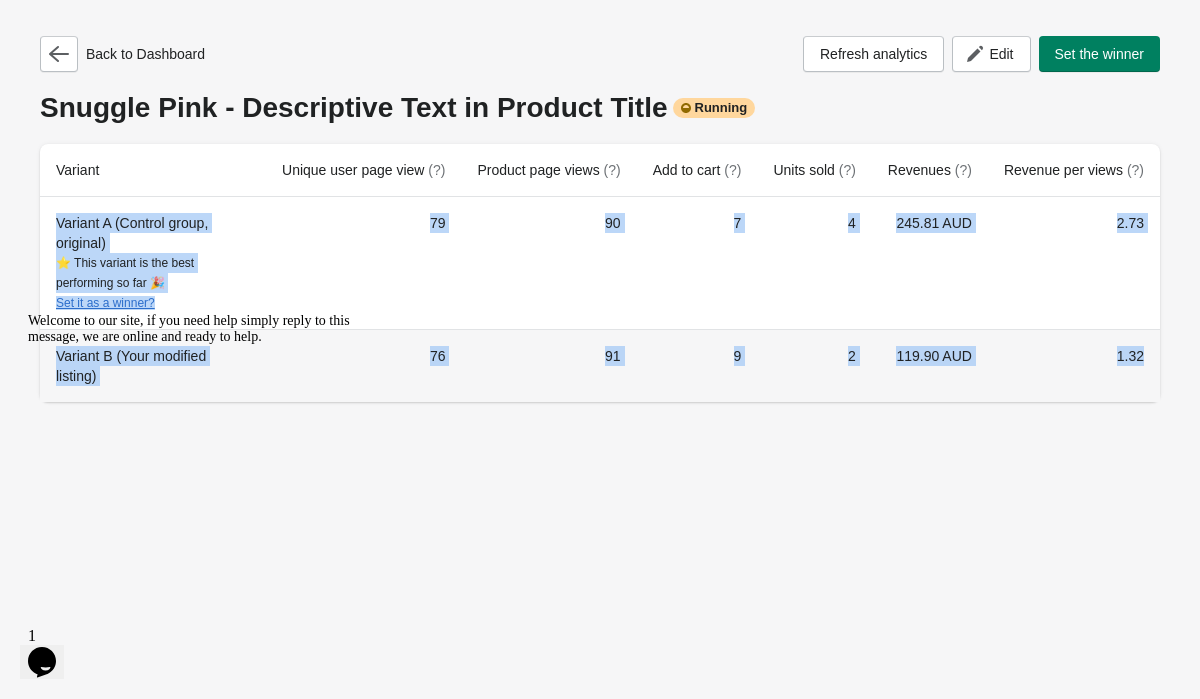 drag, startPoint x: 47, startPoint y: 214, endPoint x: 1024, endPoint y: 381, distance: 991.17004 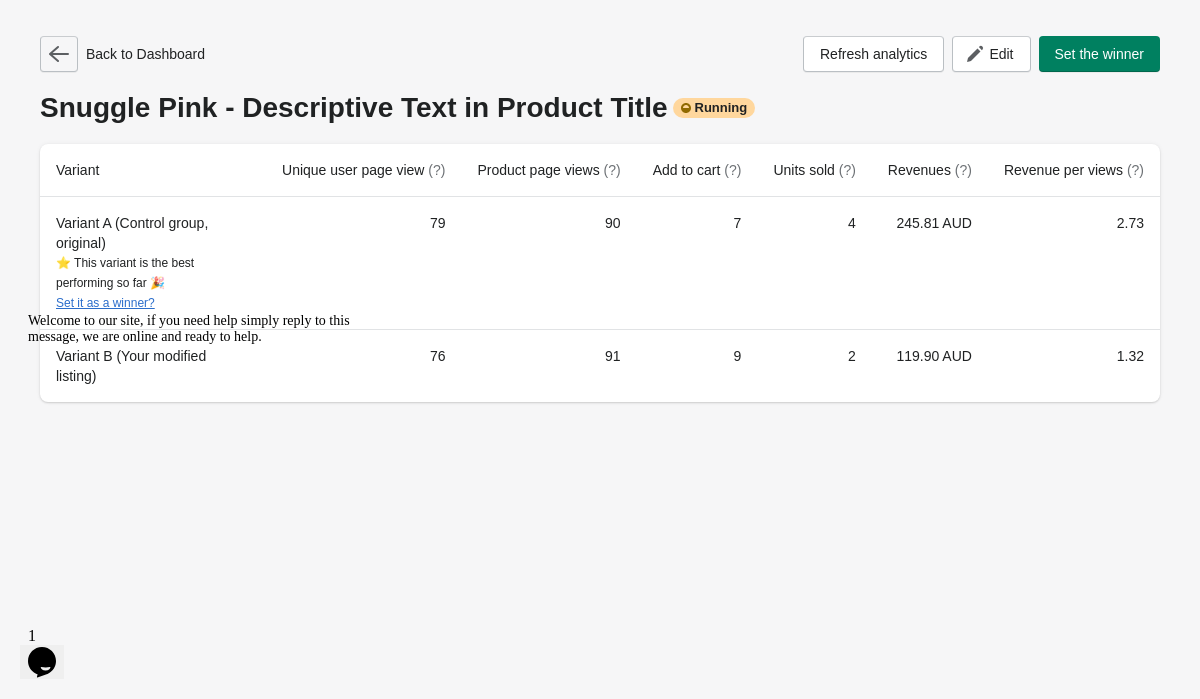 click at bounding box center [59, 54] 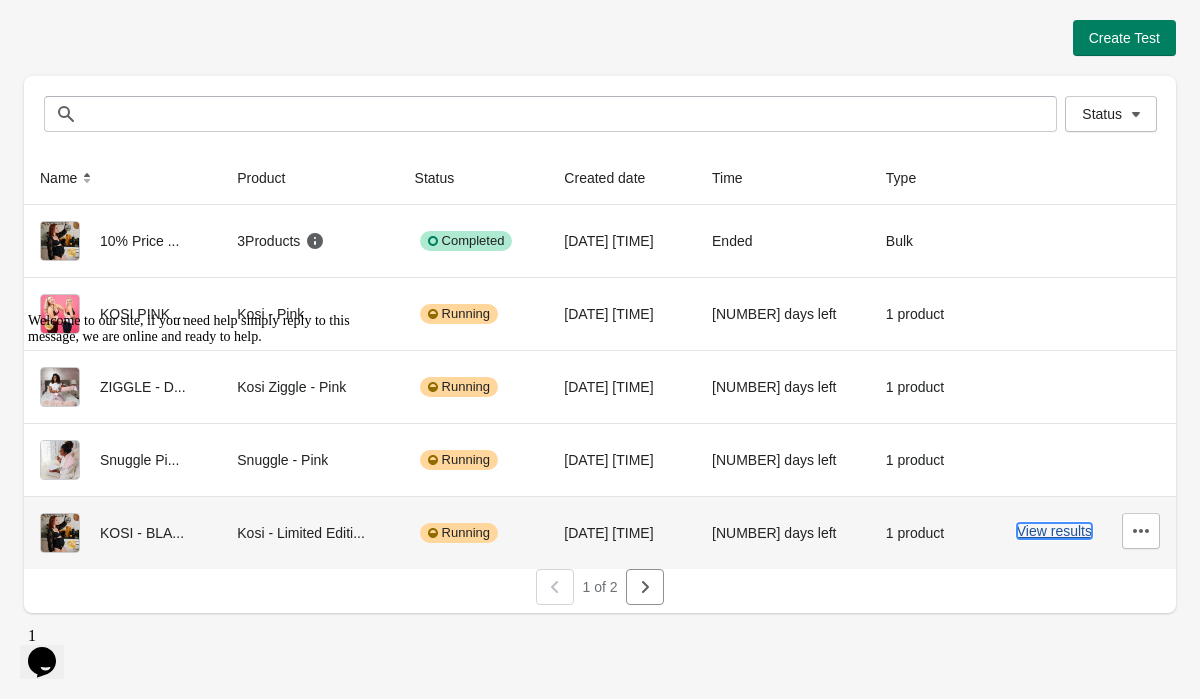 click on "View results" at bounding box center [1054, 531] 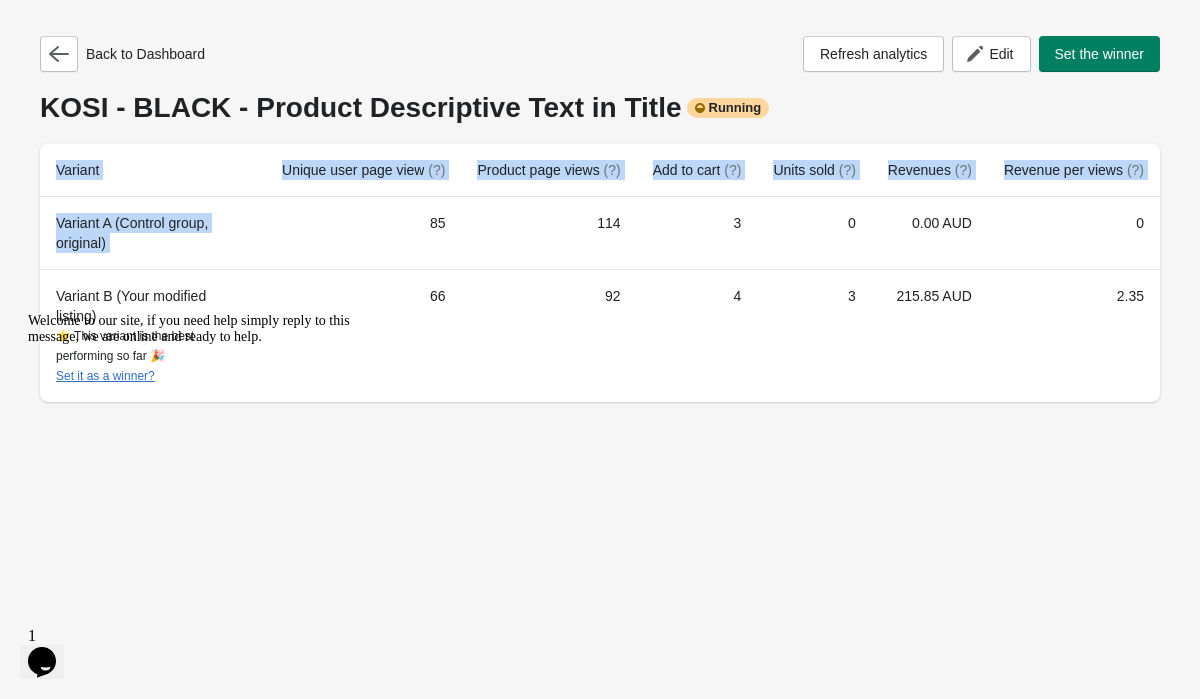 drag, startPoint x: 312, startPoint y: 224, endPoint x: 1167, endPoint y: 404, distance: 873.74194 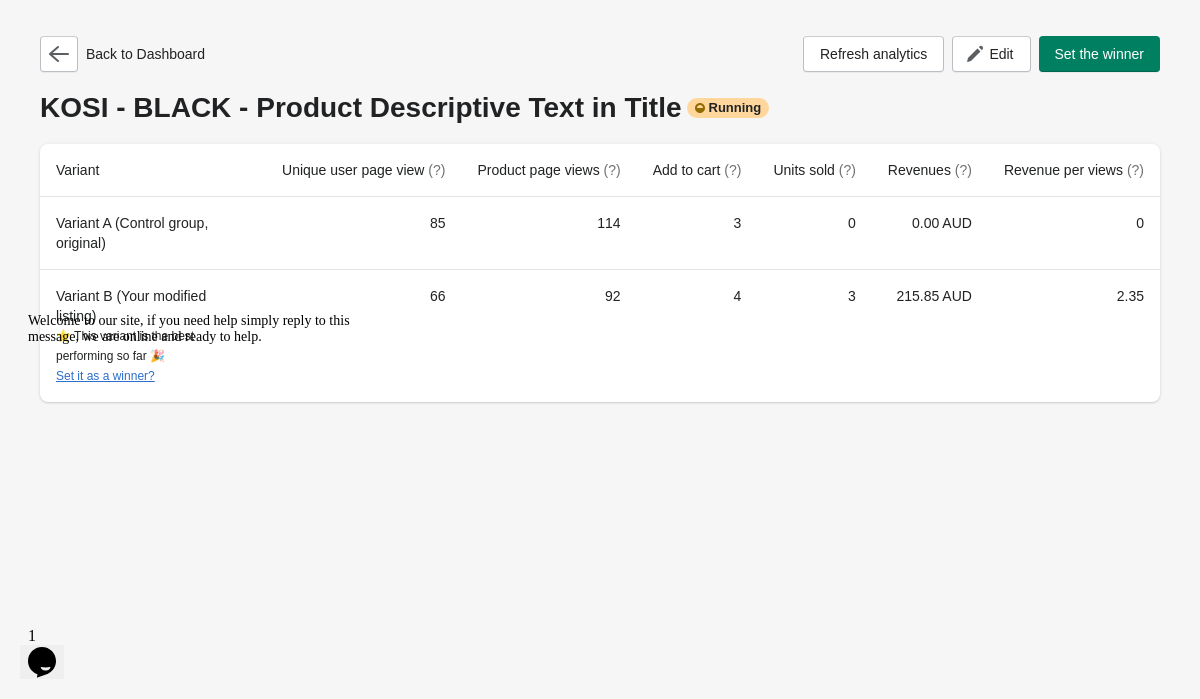 click on "Back to Dashboard Refresh analytics Edit Set the winner KOSI - BLACK - Product Descriptive Text in Title Running Variant Unique user page view (?) Product page views (?) Add to cart (?) Units sold (?) Revenues (?) Revenue per views (?) Variant A (Control group, original) 85 114 3 0 0.00 AUD 0 Variant B (Your modified listing) ⭐ This variant is the best performing so far 🎉 Set it as a winner? 66 92 4 3 215.85 AUD 2.35" at bounding box center [600, 213] 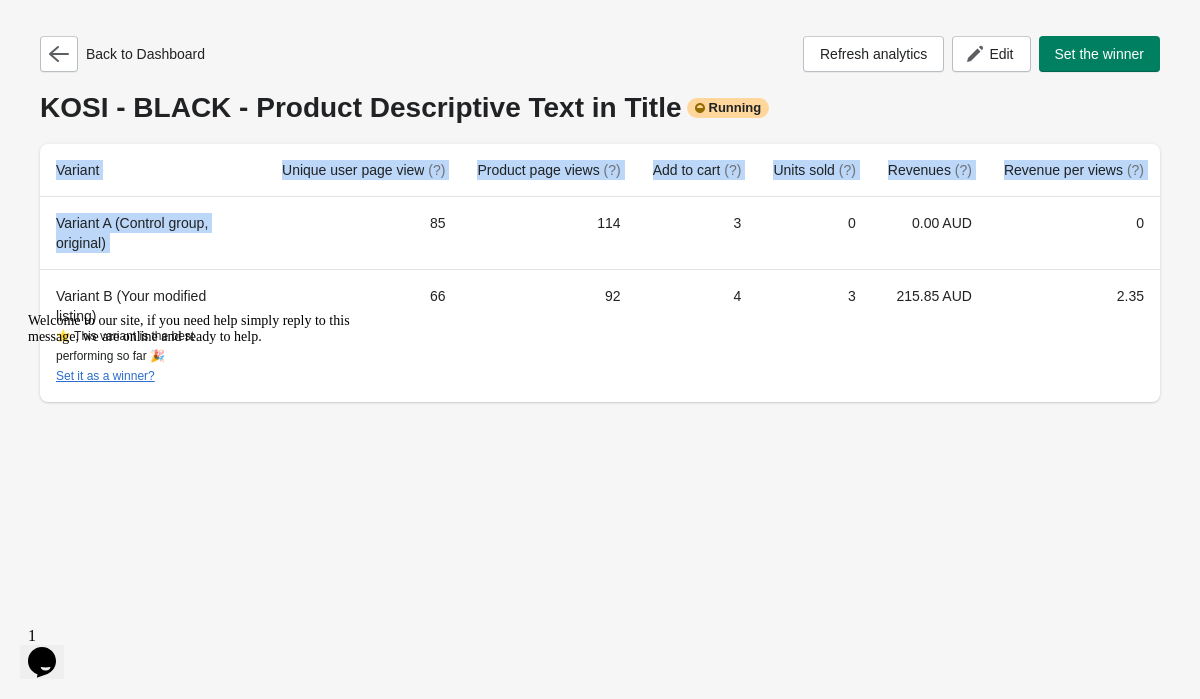 drag, startPoint x: 256, startPoint y: 215, endPoint x: 1196, endPoint y: 327, distance: 946.6488 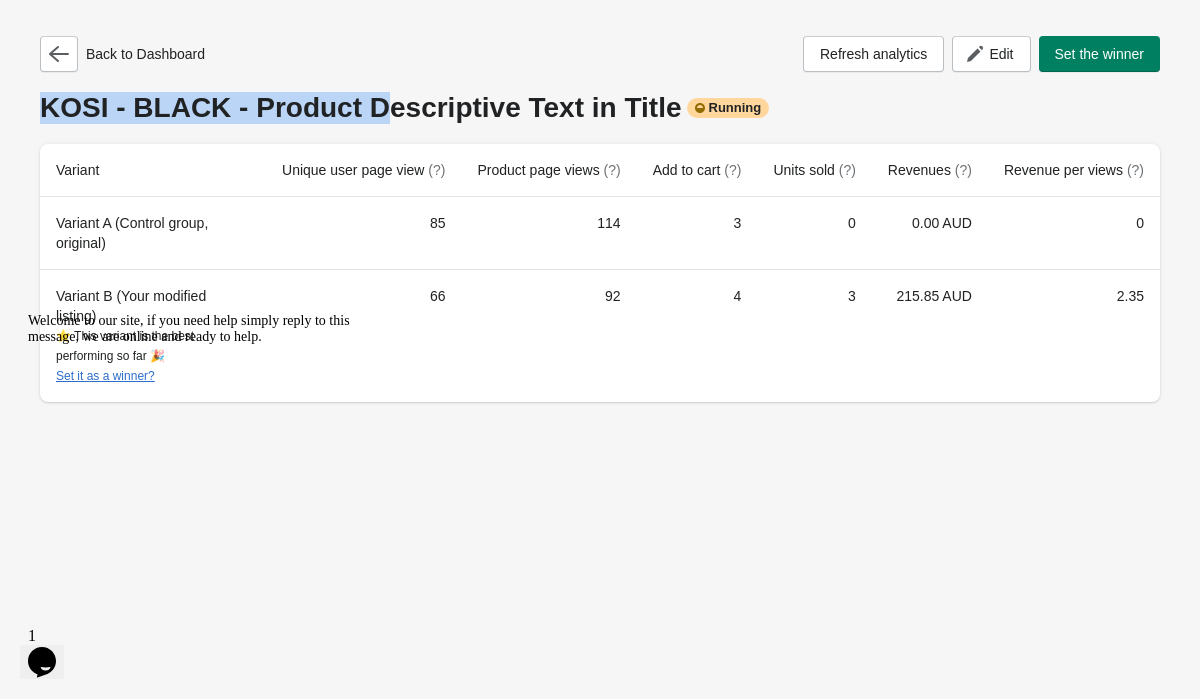 drag, startPoint x: 47, startPoint y: 90, endPoint x: 366, endPoint y: 124, distance: 320.8068 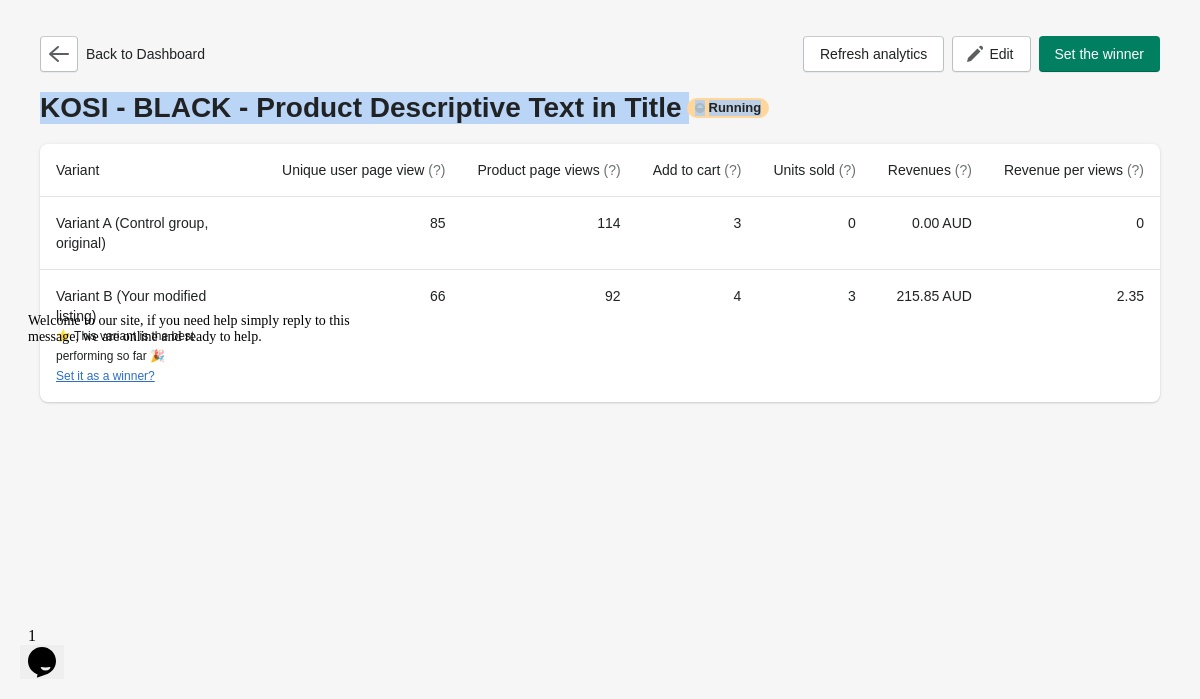 click on "Back to Dashboard Refresh analytics Edit Set the winner KOSI - BLACK - Product Descriptive Text in Title Running Variant Unique user page view (?) Product page views (?) Add to cart (?) Units sold (?) Revenues (?) Revenue per views (?) Variant A (Control group, original) 85 114 3 0 0.00 AUD 0 Variant B (Your modified listing) ⭐ This variant is the best performing so far 🎉 Set it as a winner? 66 92 4 3 215.85 AUD 2.35" at bounding box center [600, 219] 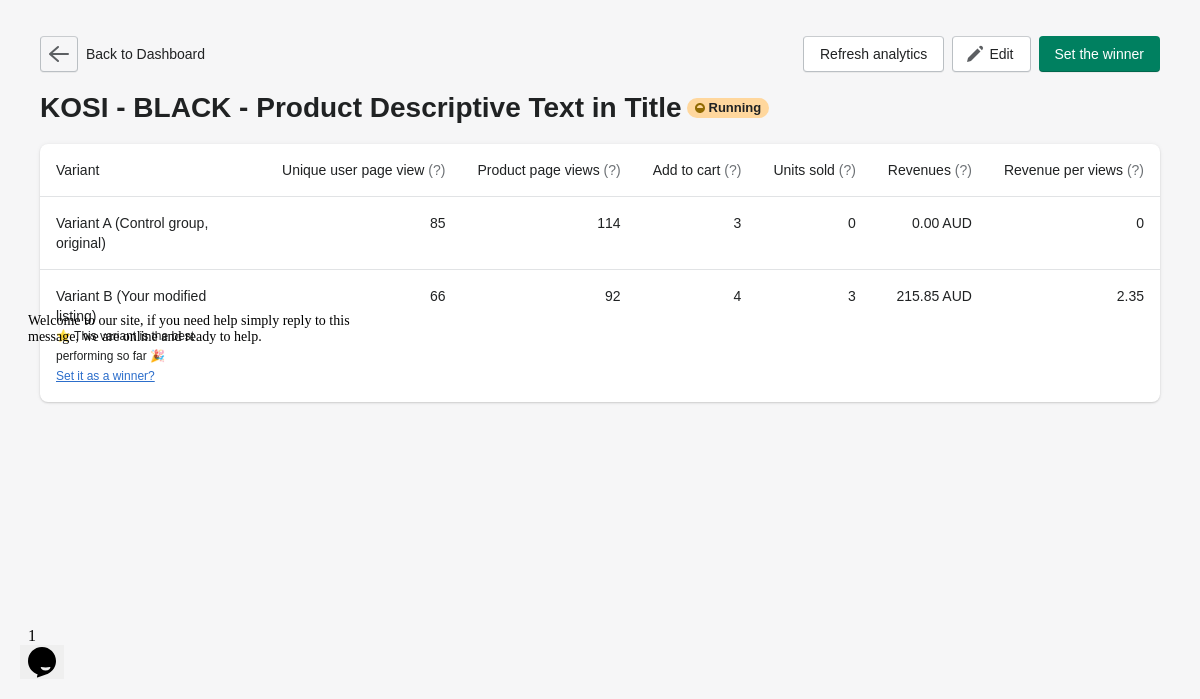 click at bounding box center (59, 54) 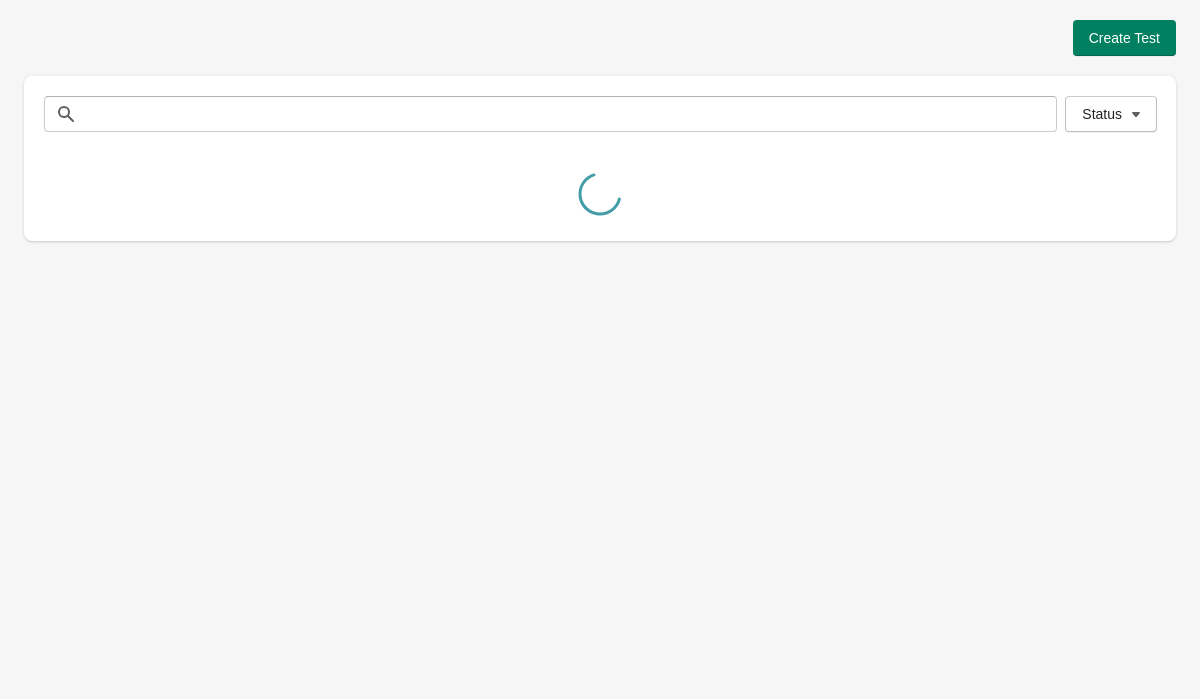 scroll, scrollTop: 0, scrollLeft: 0, axis: both 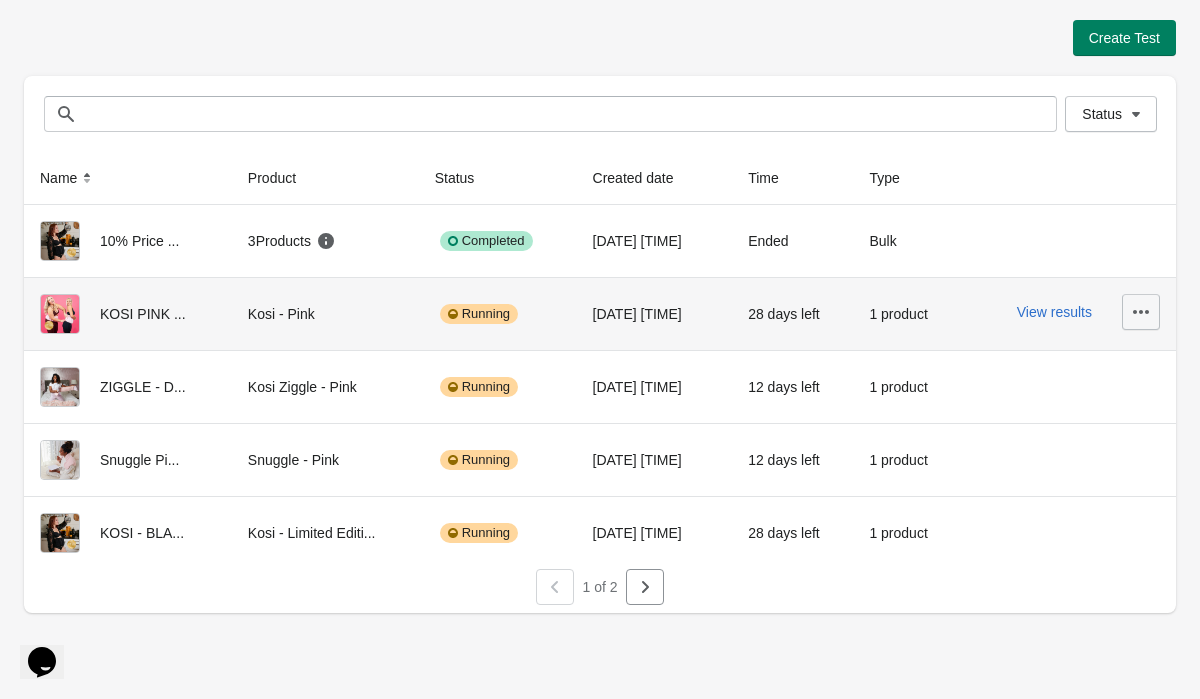click at bounding box center (1141, 312) 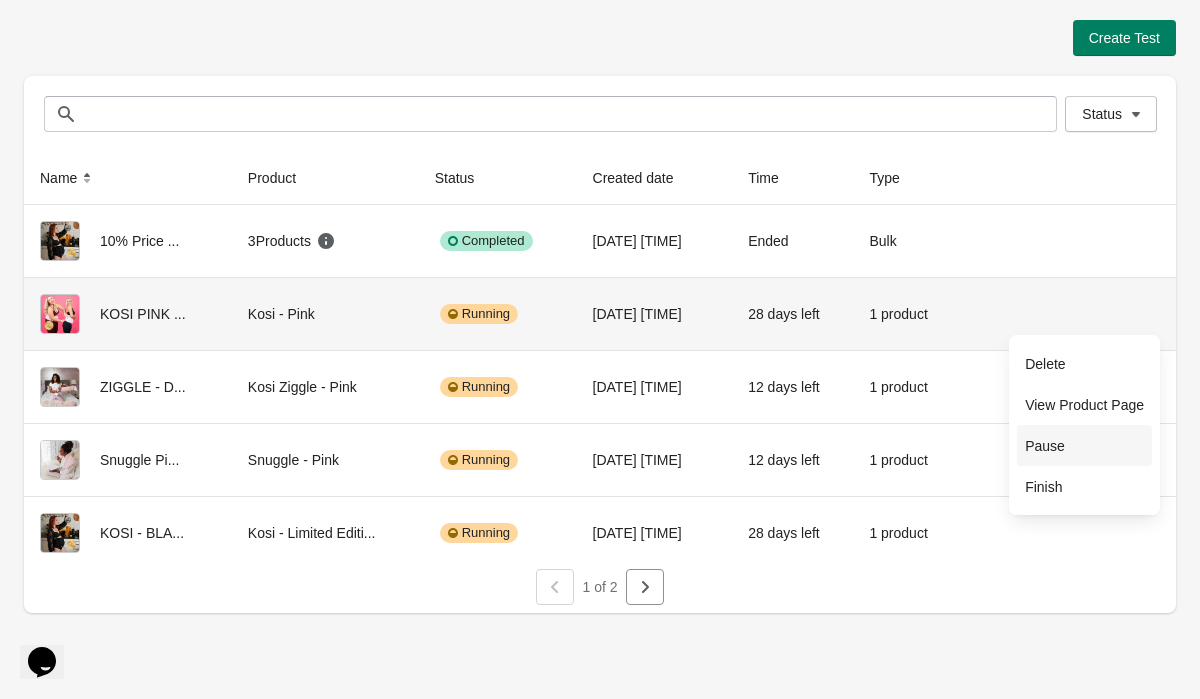 click on "Pause" at bounding box center (1084, 364) 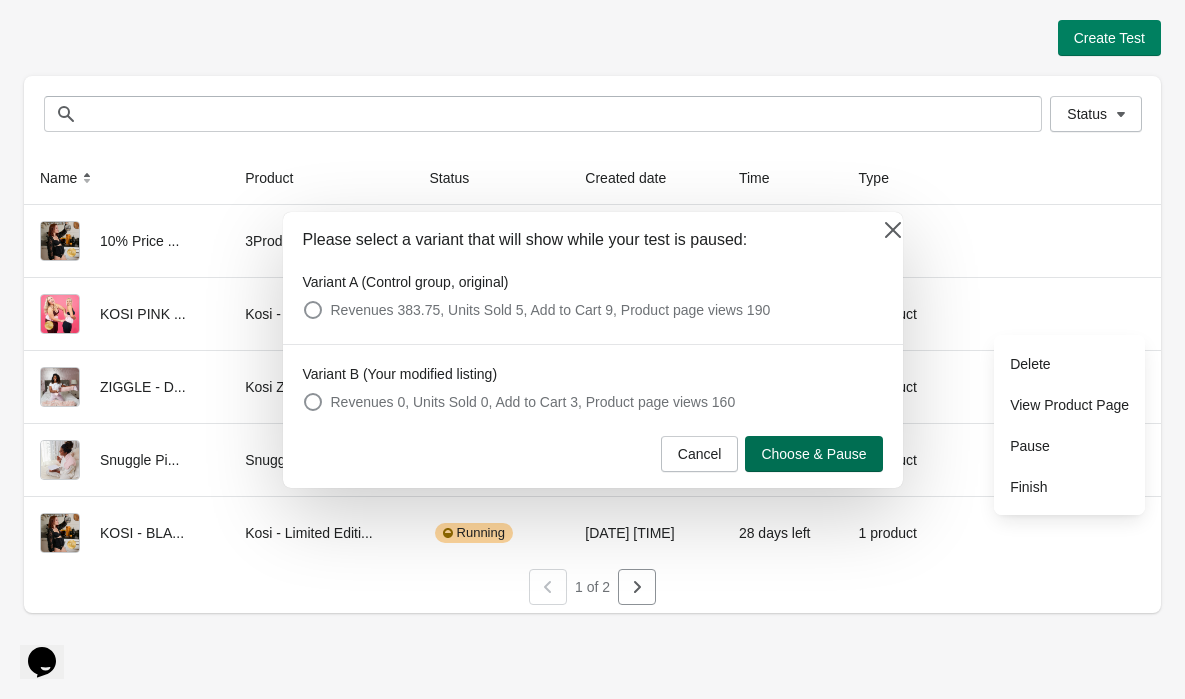 click on "Choose & Pause" at bounding box center [813, 454] 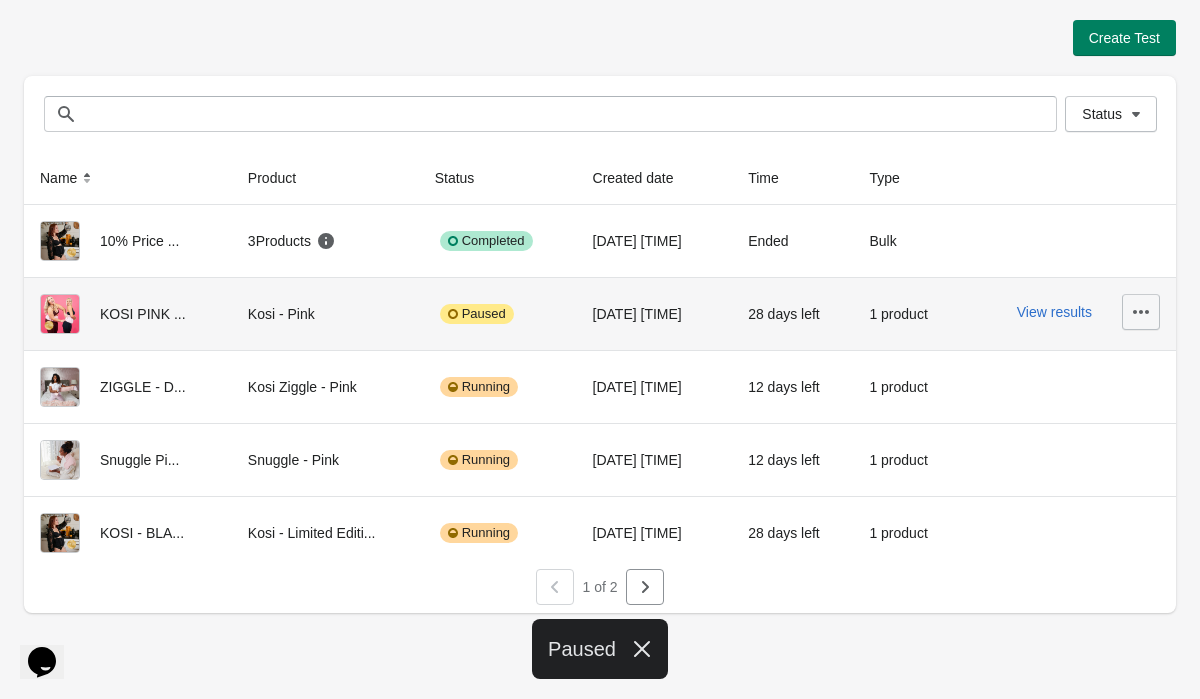 click at bounding box center (1141, 312) 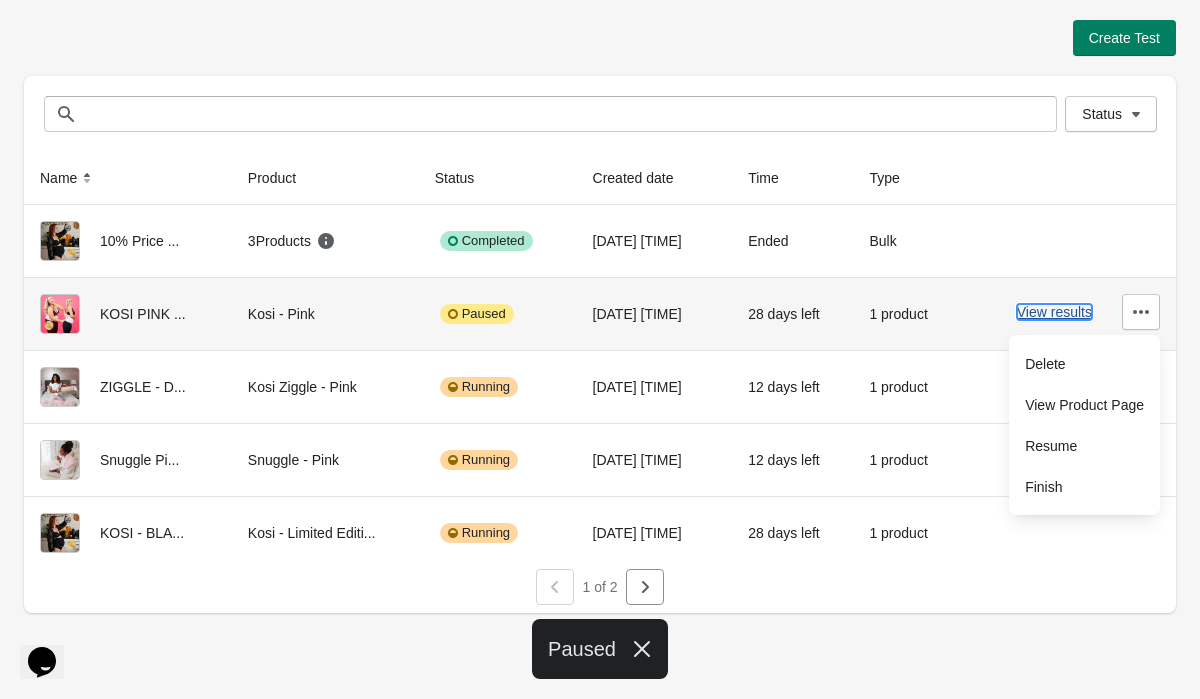click on "View results" at bounding box center (1054, 312) 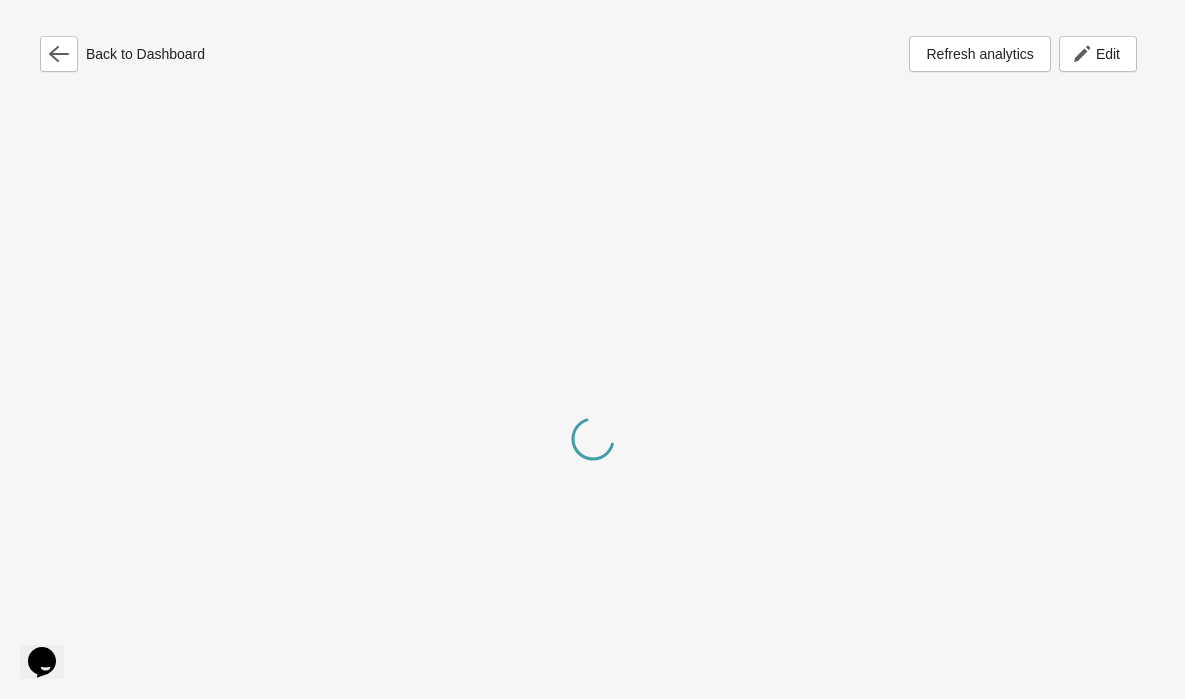 click at bounding box center [592, 441] 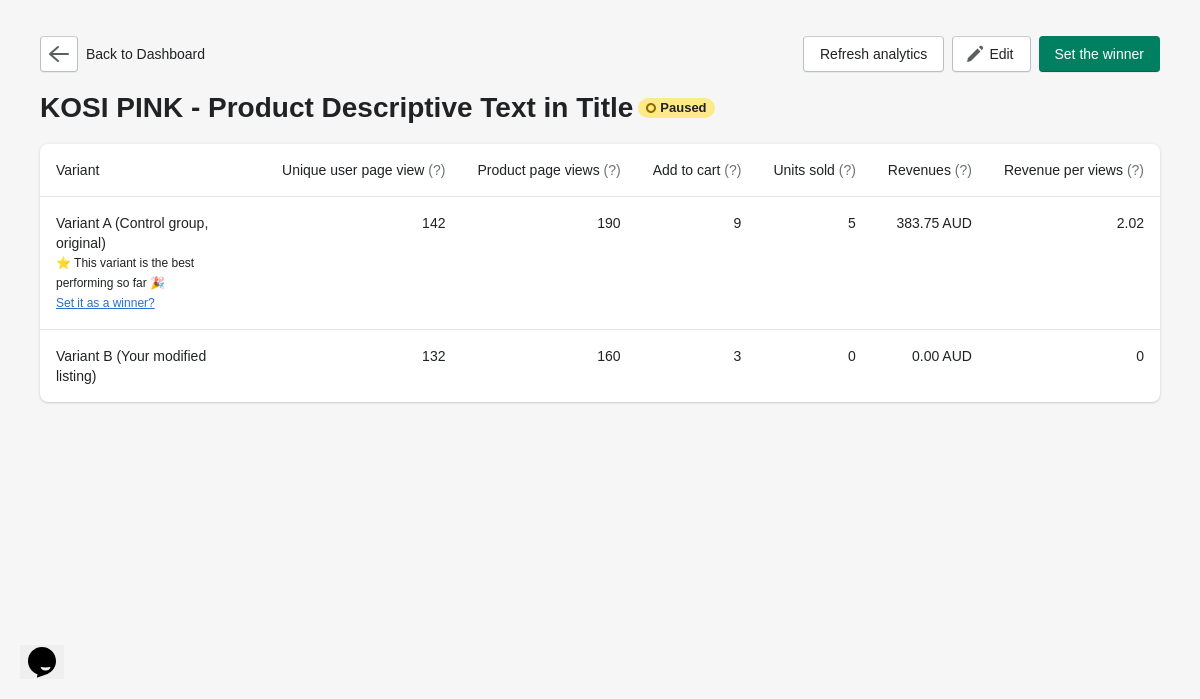 click on "Back to Dashboard Refresh analytics Edit Set the winner KOSI PINK - Product Descriptive Text in Title     Paused Variant Unique user page view   (?) Product page views   (?) Add to cart   (?) Units sold   (?) Revenues   (?) Revenue per views   (?) Variant A (Control group, original) ⭐ This variant is the best performing so far 🎉  Set it as a winner? 142 190 9 5 383.75 AUD 2.02 Variant B (Your modified listing) 132 160 3 0 0.00 AUD 0" at bounding box center [600, 213] 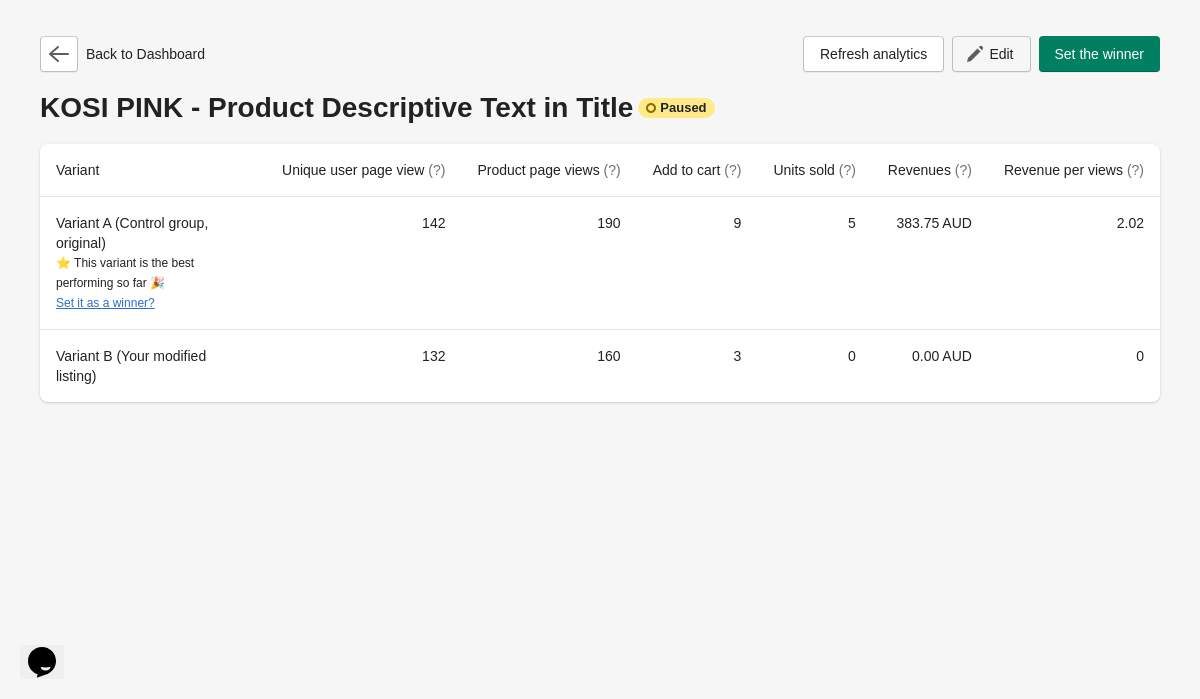 click on "Edit" at bounding box center (991, 54) 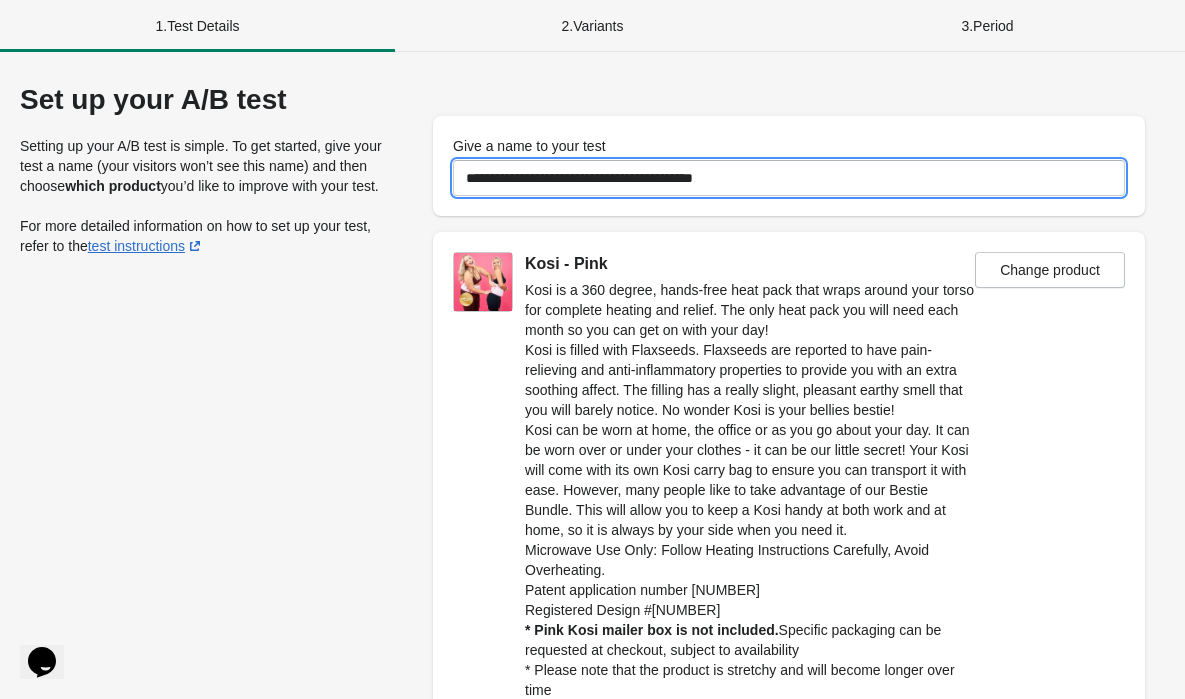 click on "**********" at bounding box center (789, 178) 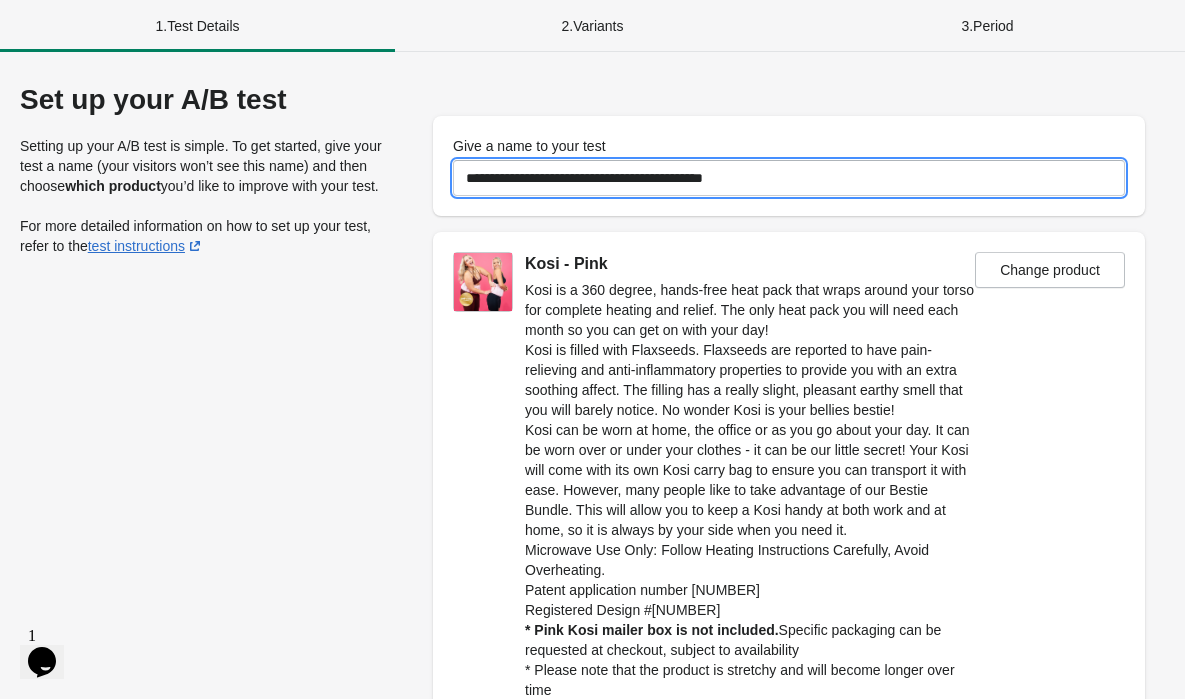 scroll, scrollTop: 0, scrollLeft: 0, axis: both 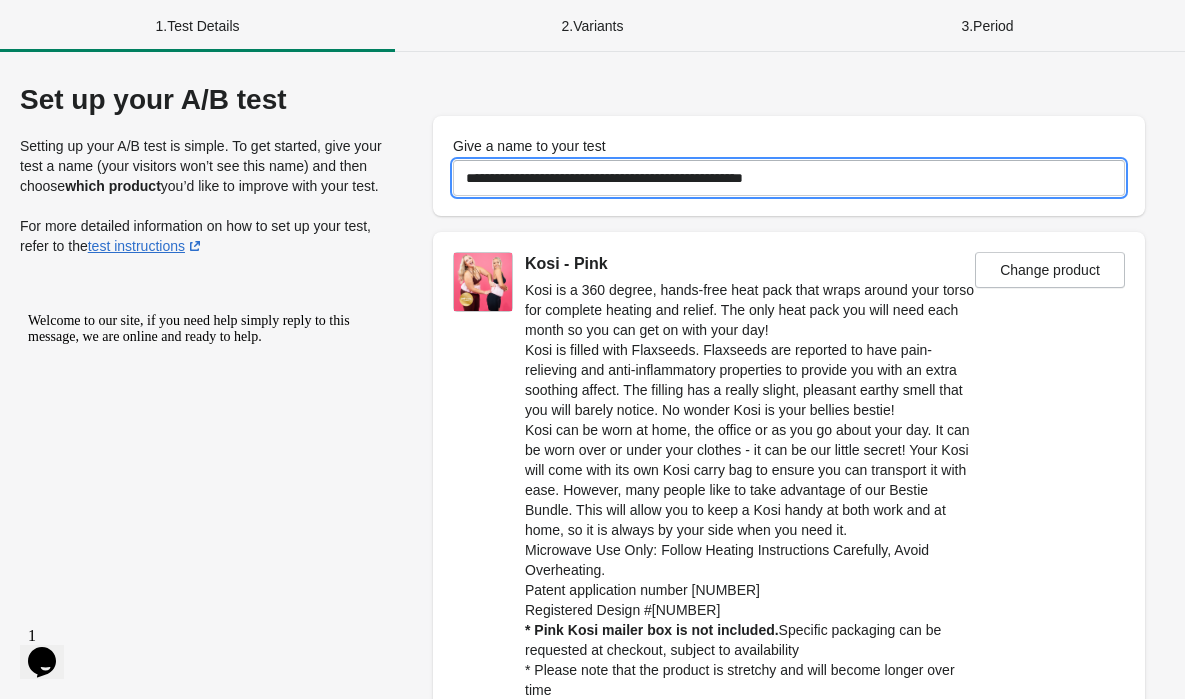 type on "**********" 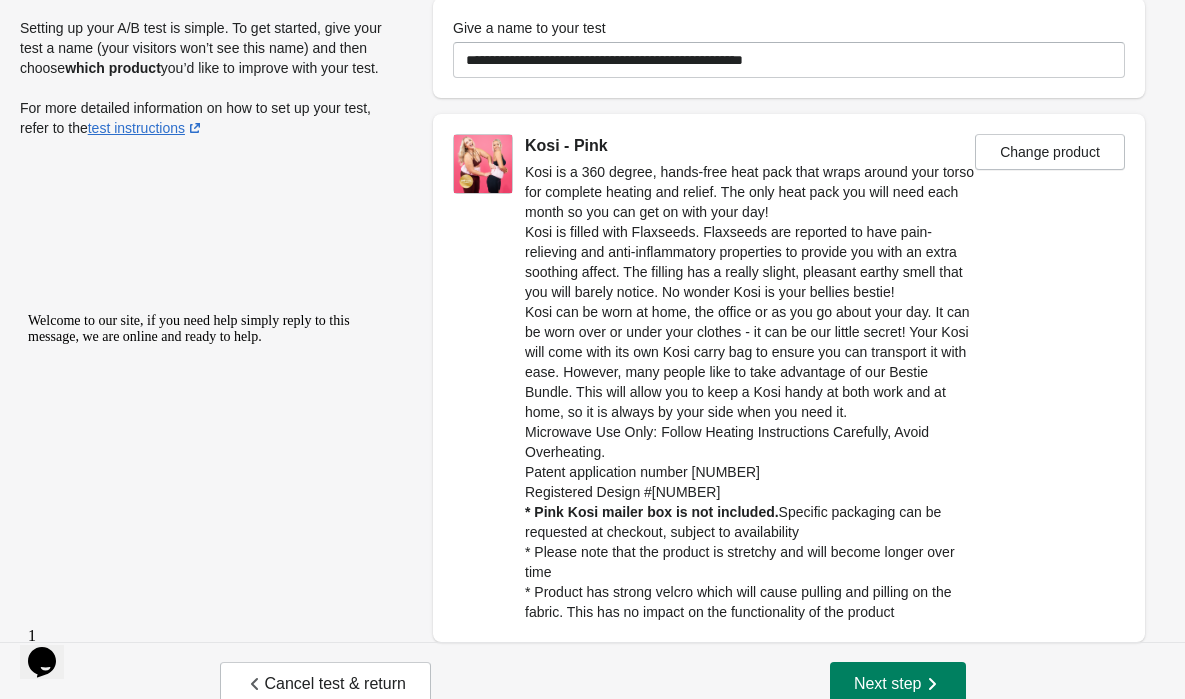 scroll, scrollTop: 165, scrollLeft: 0, axis: vertical 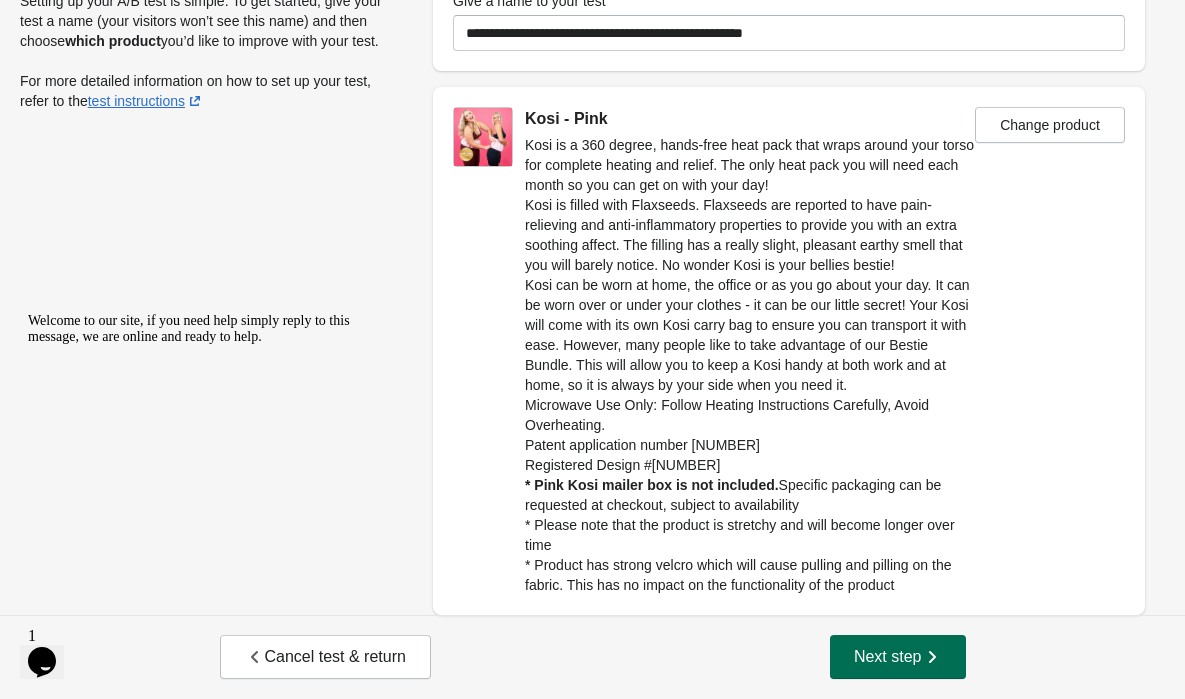 click on "Next step" at bounding box center (898, 657) 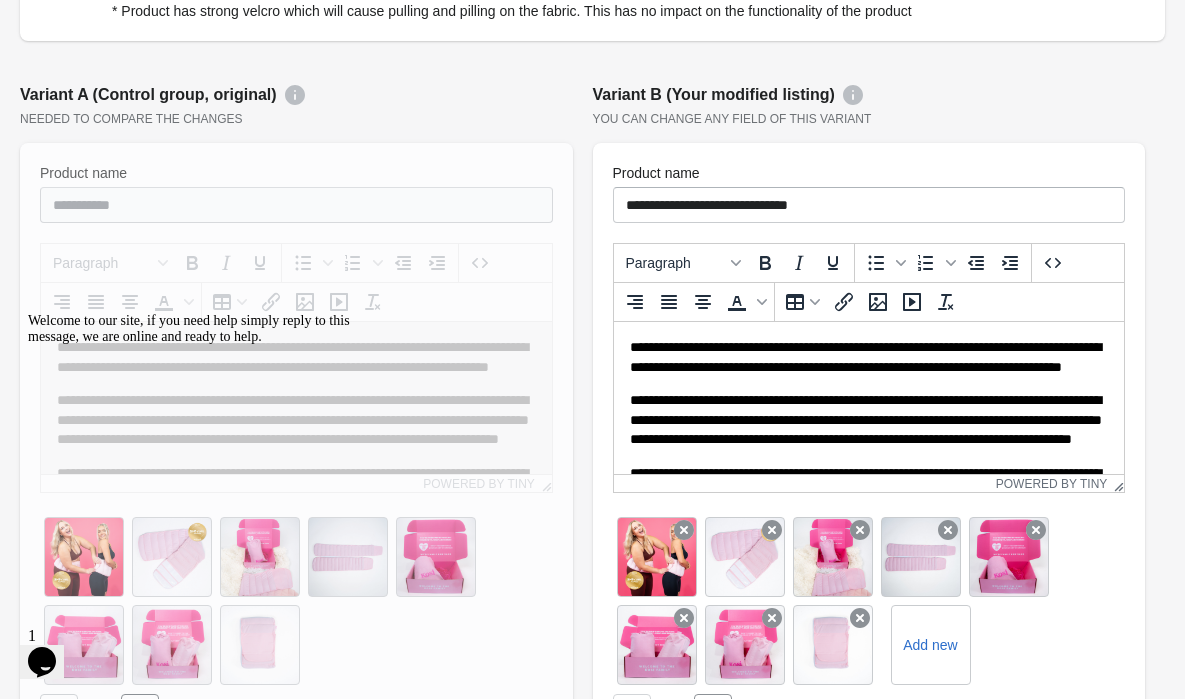 scroll, scrollTop: 0, scrollLeft: 0, axis: both 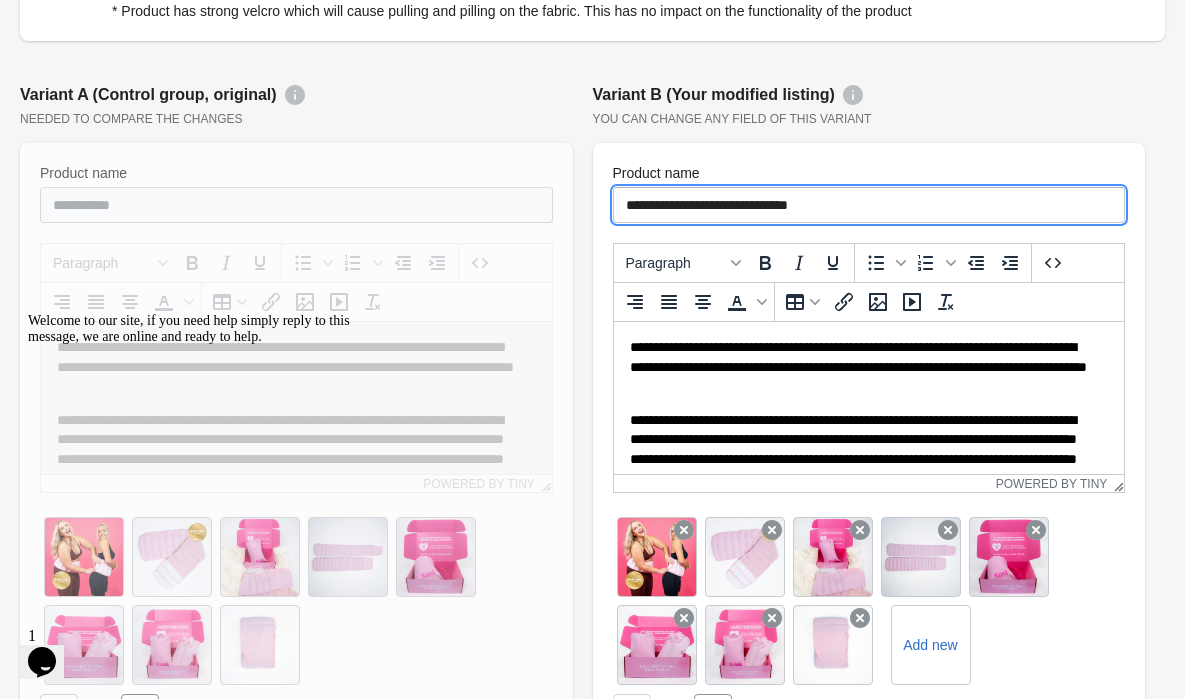 click on "**********" at bounding box center [869, 205] 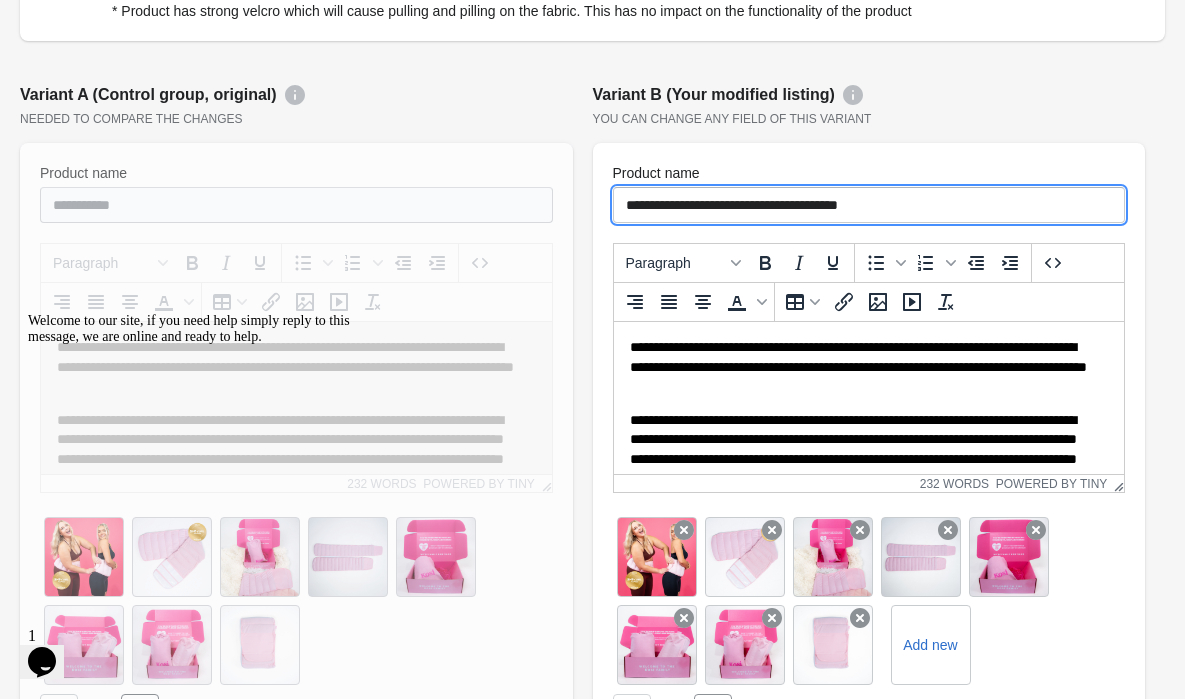 type on "**********" 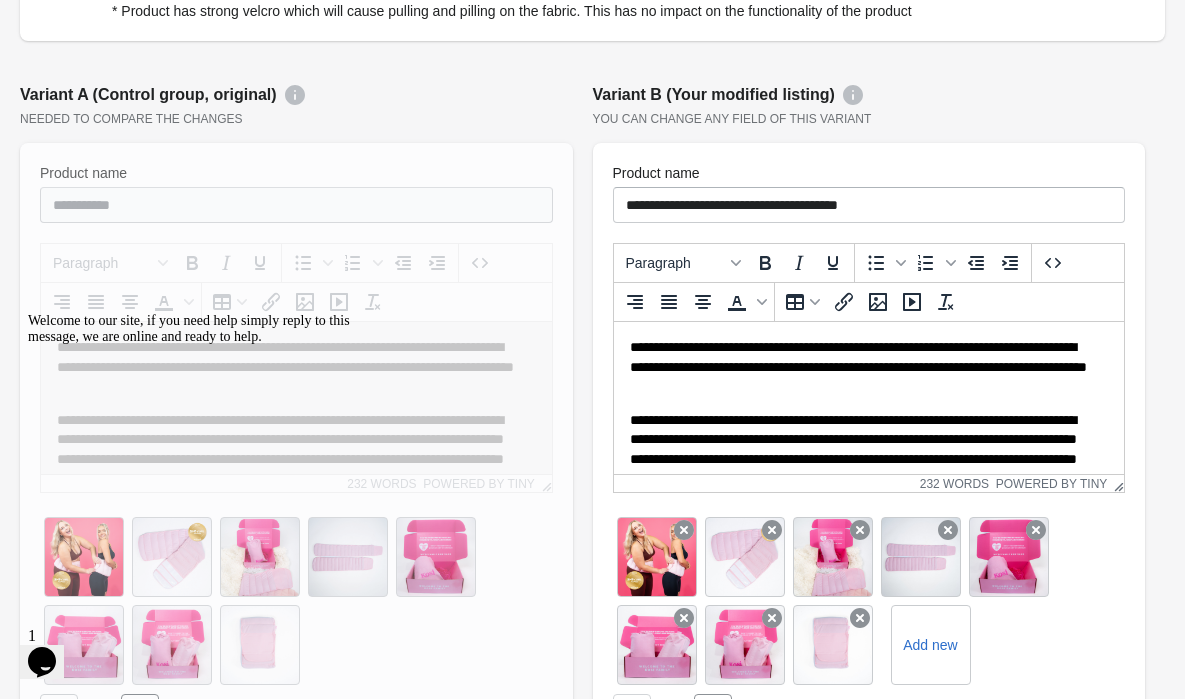 click on "Variant A (Control group, original)" at bounding box center (296, 95) 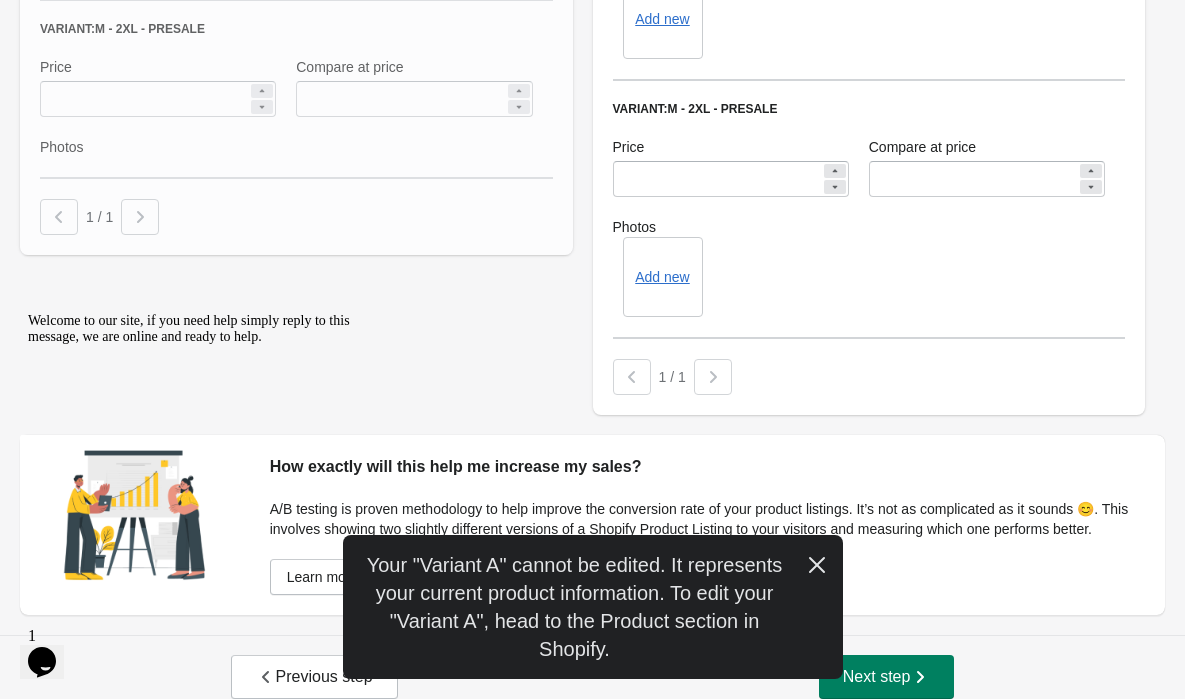 scroll, scrollTop: 1370, scrollLeft: 0, axis: vertical 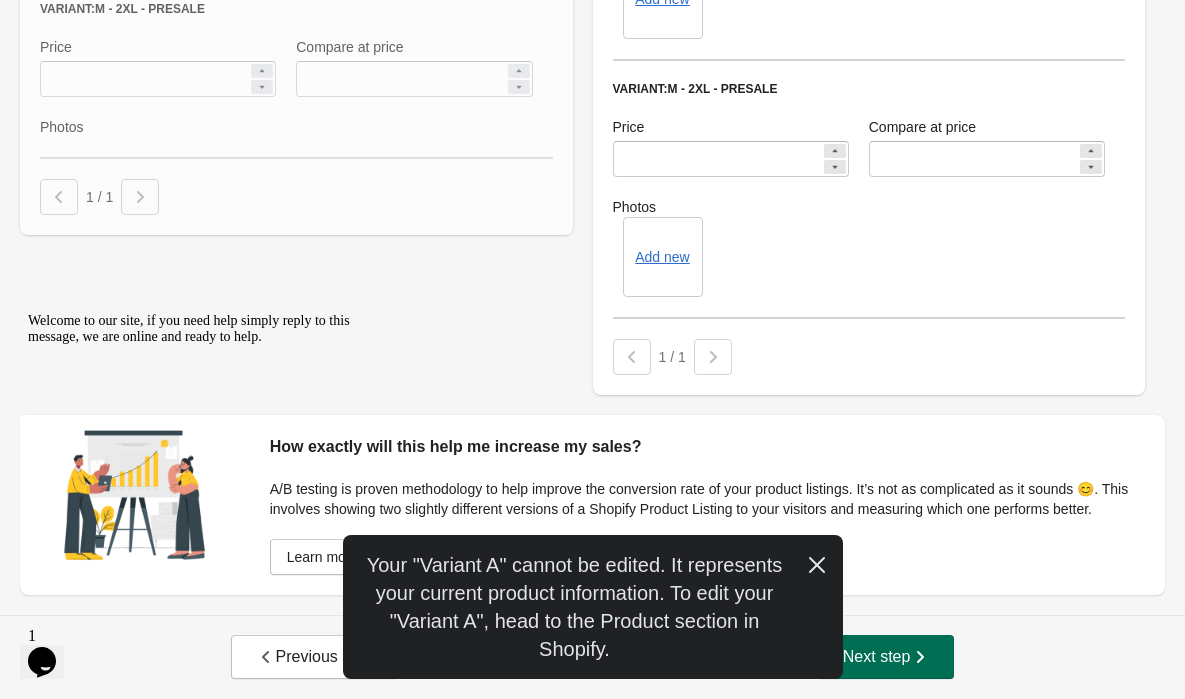 click at bounding box center [920, 657] 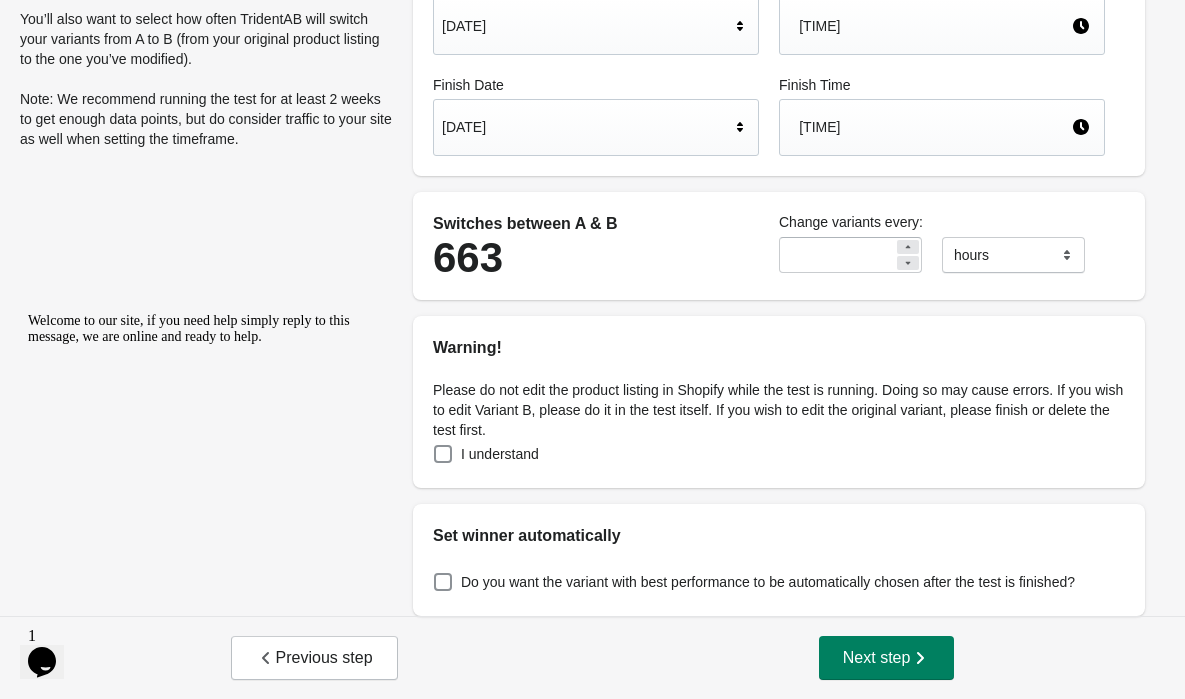 scroll, scrollTop: 208, scrollLeft: 0, axis: vertical 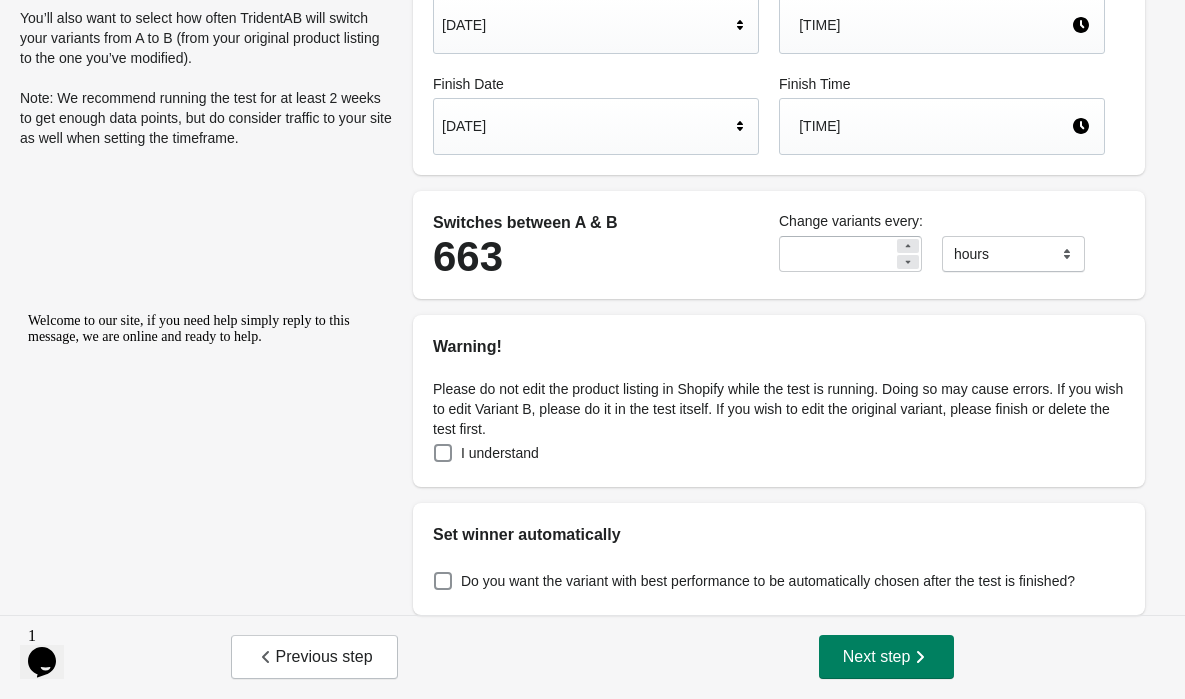 click on "I understand" at bounding box center (500, 453) 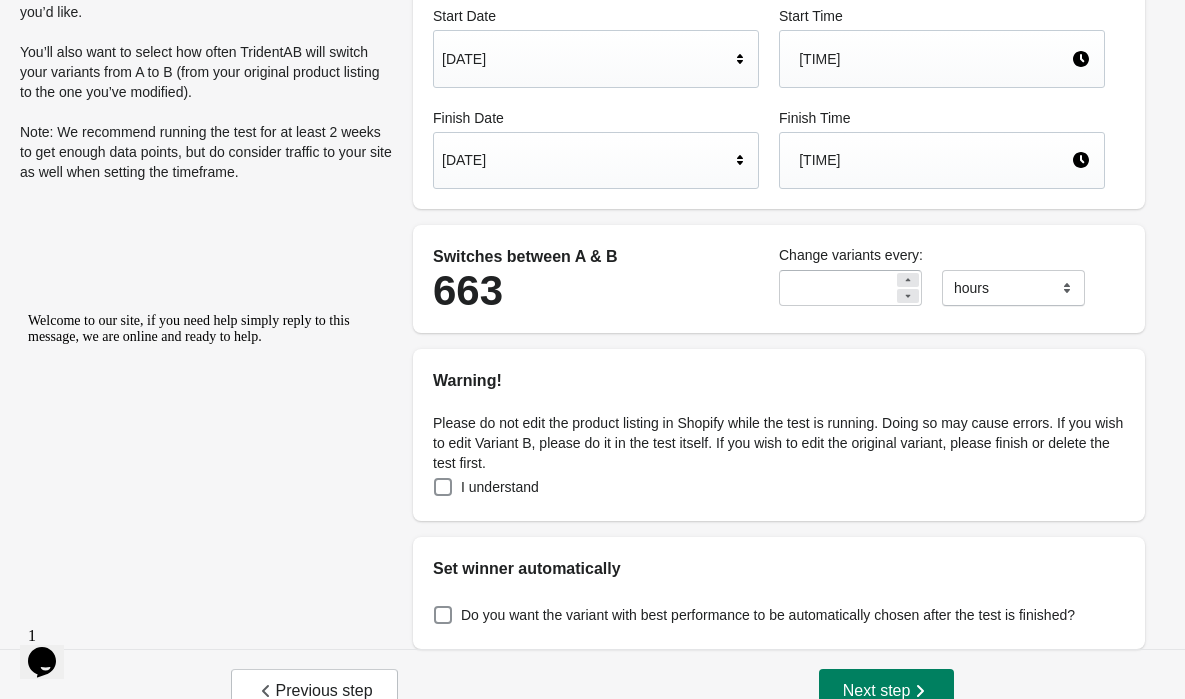 scroll, scrollTop: 208, scrollLeft: 0, axis: vertical 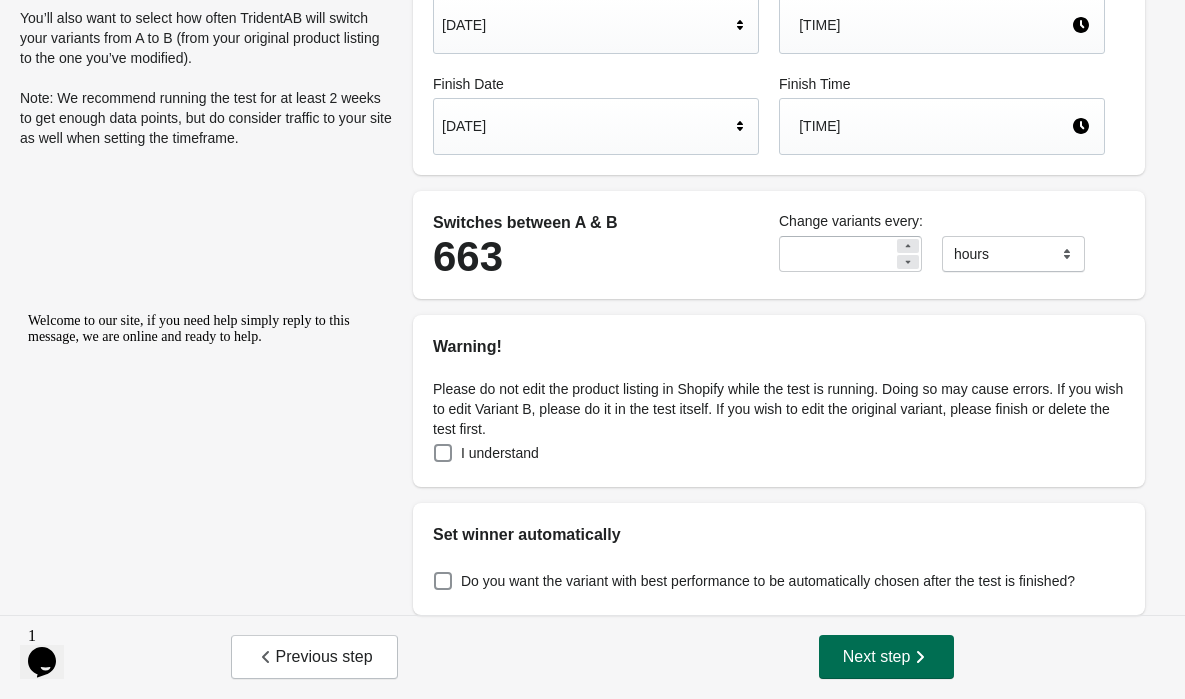 click on "Next step" at bounding box center (887, 657) 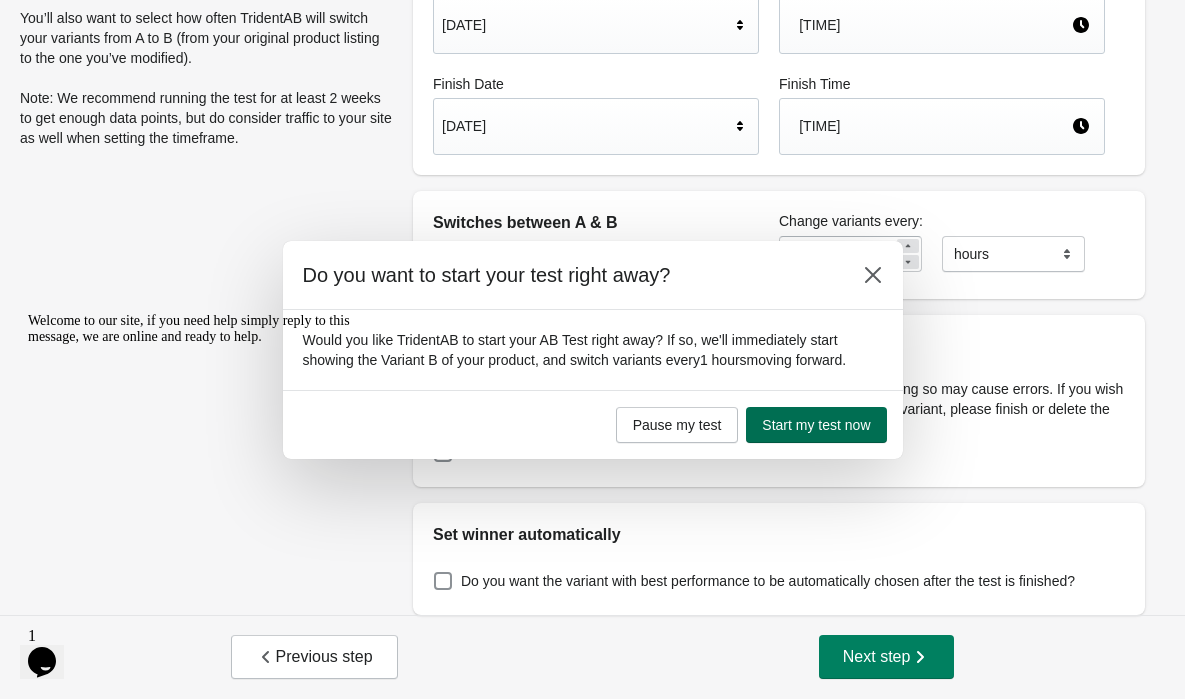 click on "Start my test now" at bounding box center (816, 425) 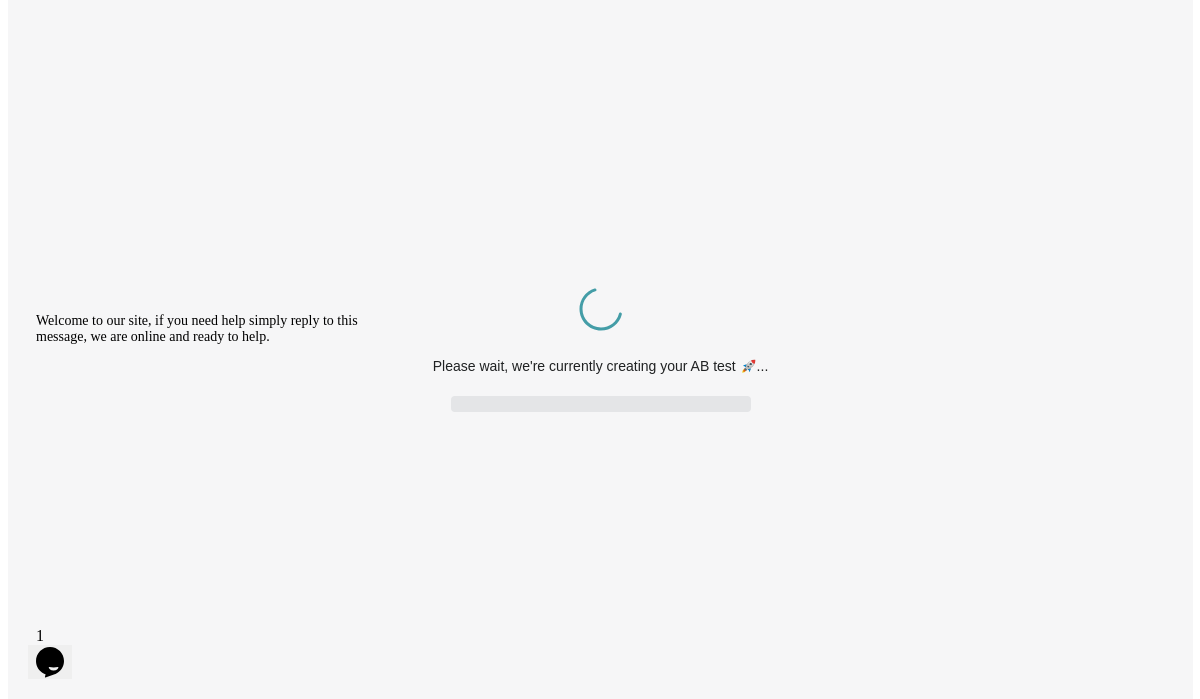 scroll, scrollTop: 0, scrollLeft: 0, axis: both 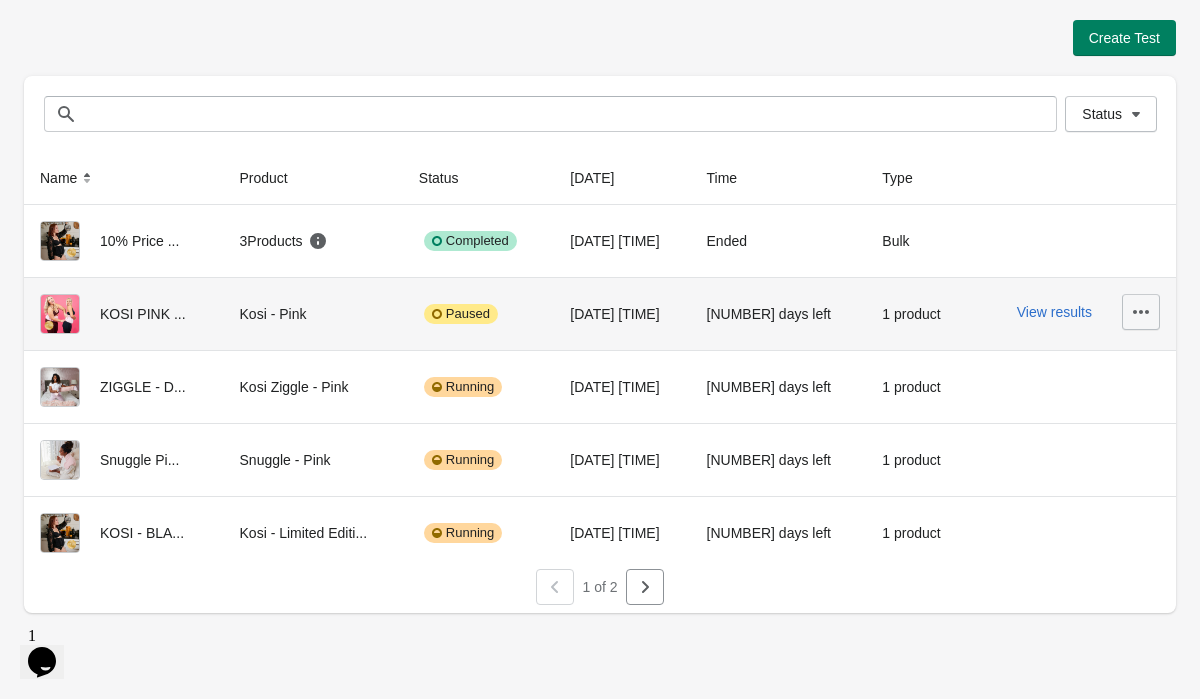 click at bounding box center [1141, 312] 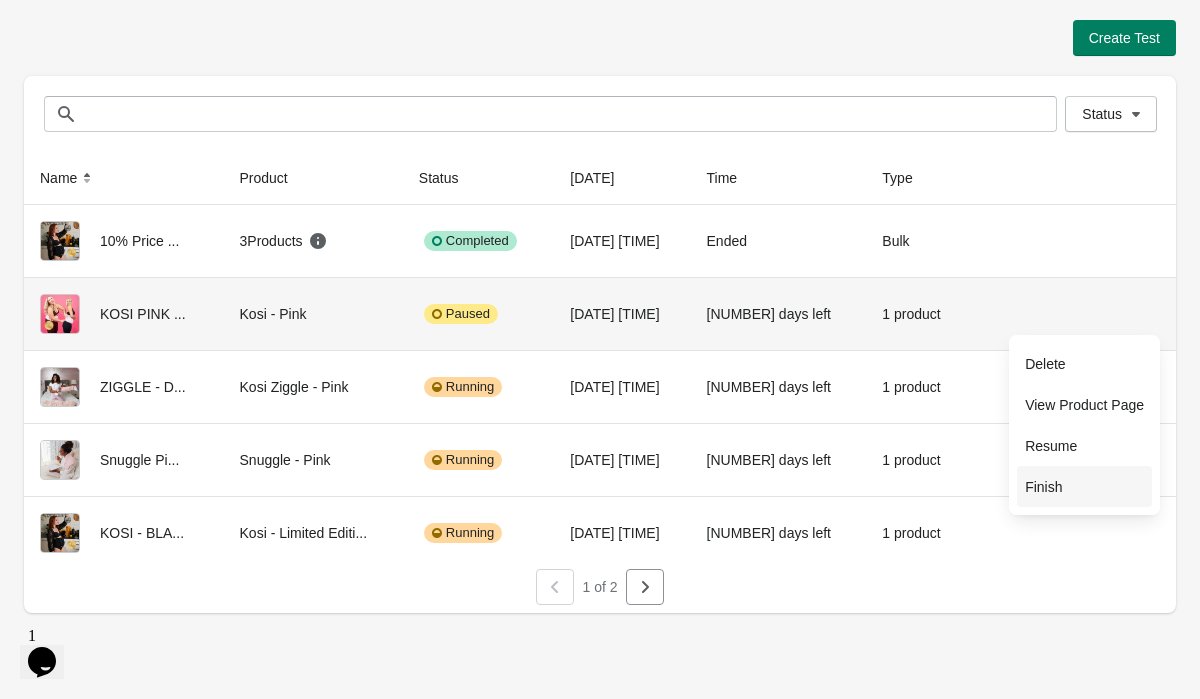 click on "Finish" at bounding box center (1084, 364) 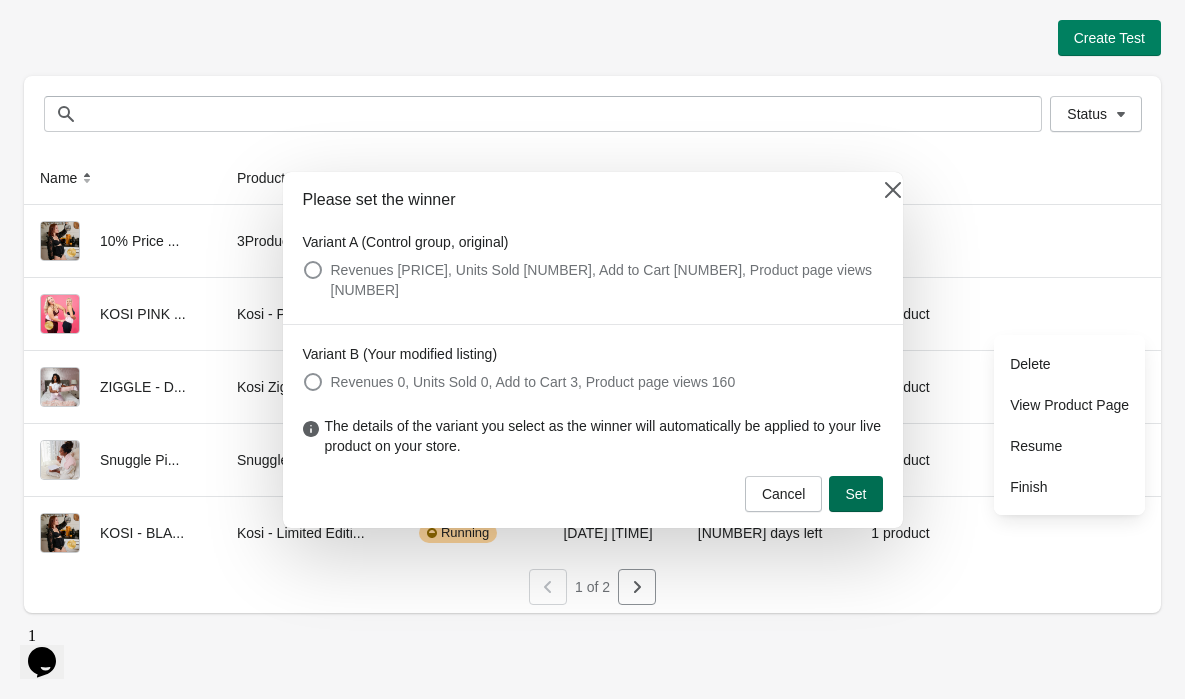 click on "Set" at bounding box center [855, 494] 